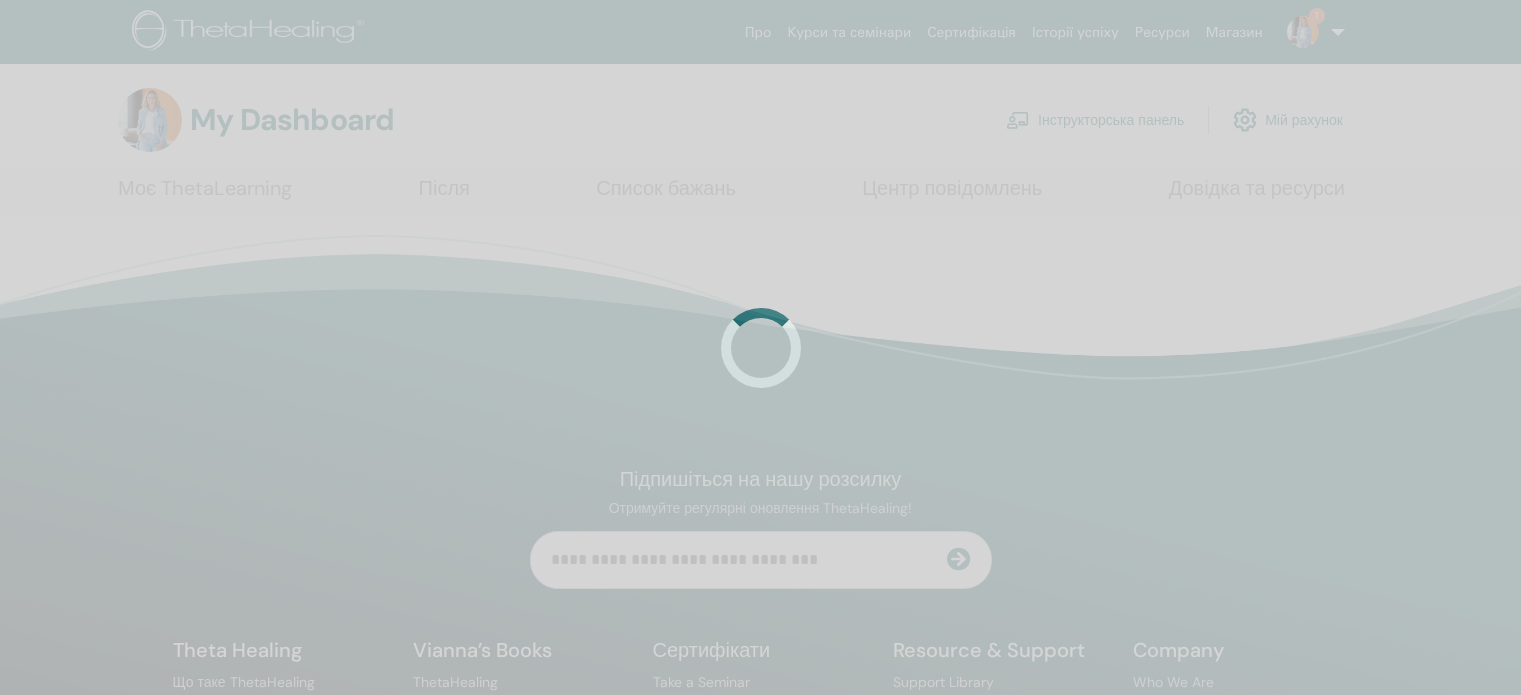 scroll, scrollTop: 0, scrollLeft: 0, axis: both 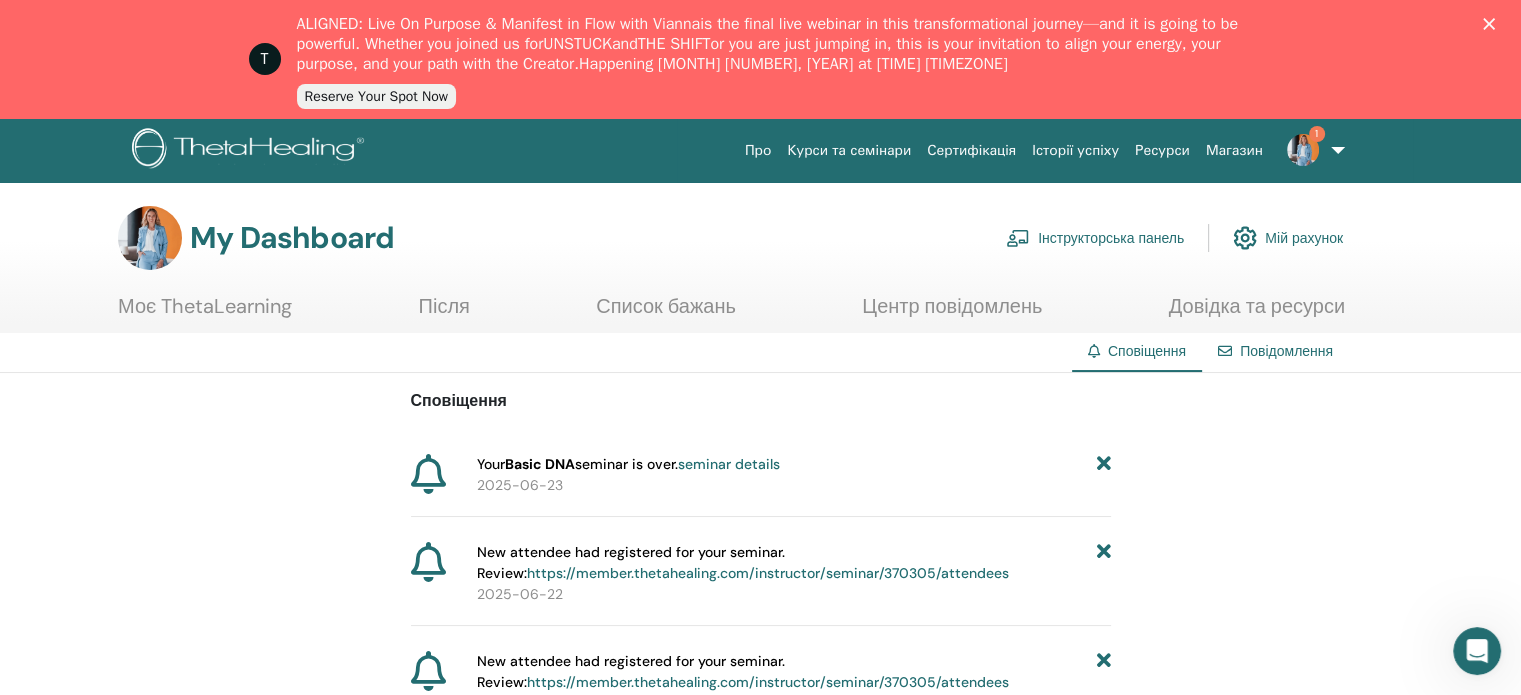 click on "Інструкторська панель" at bounding box center [1095, 238] 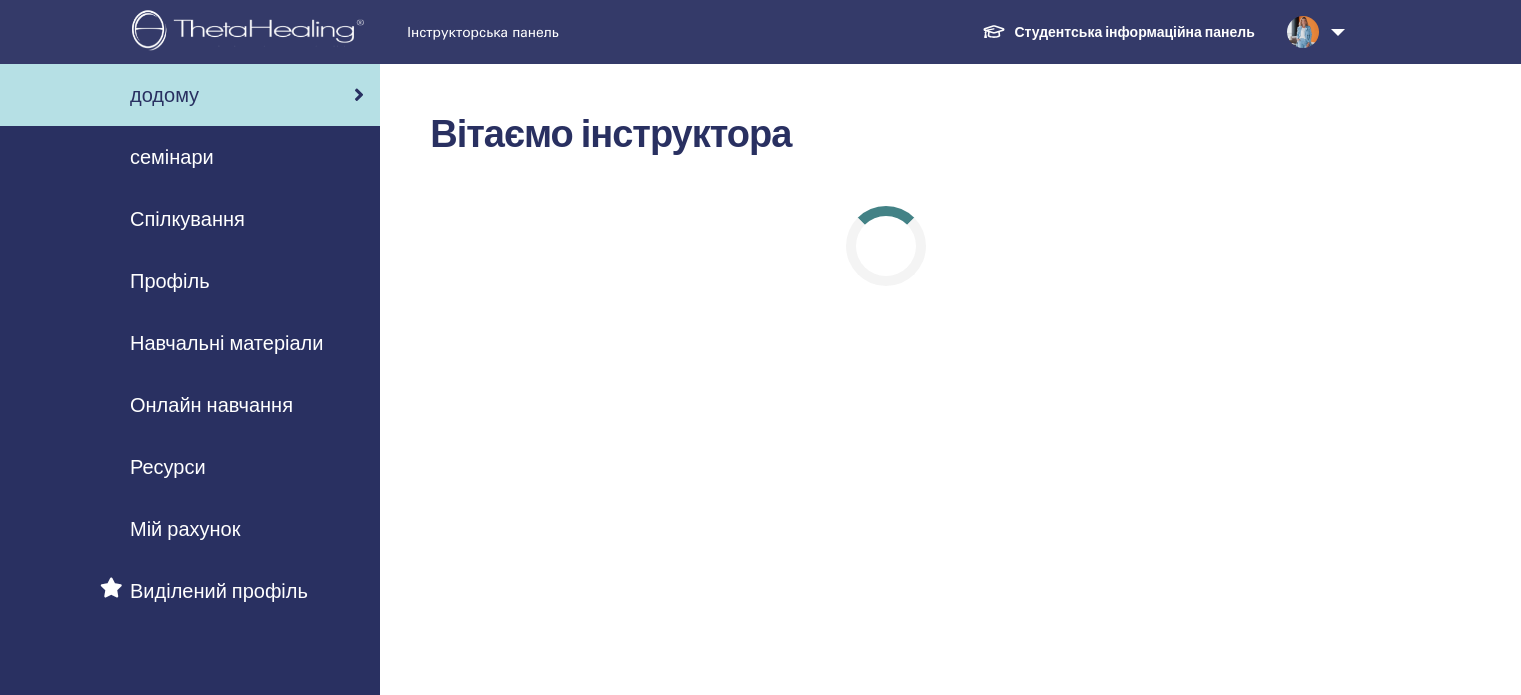 scroll, scrollTop: 0, scrollLeft: 0, axis: both 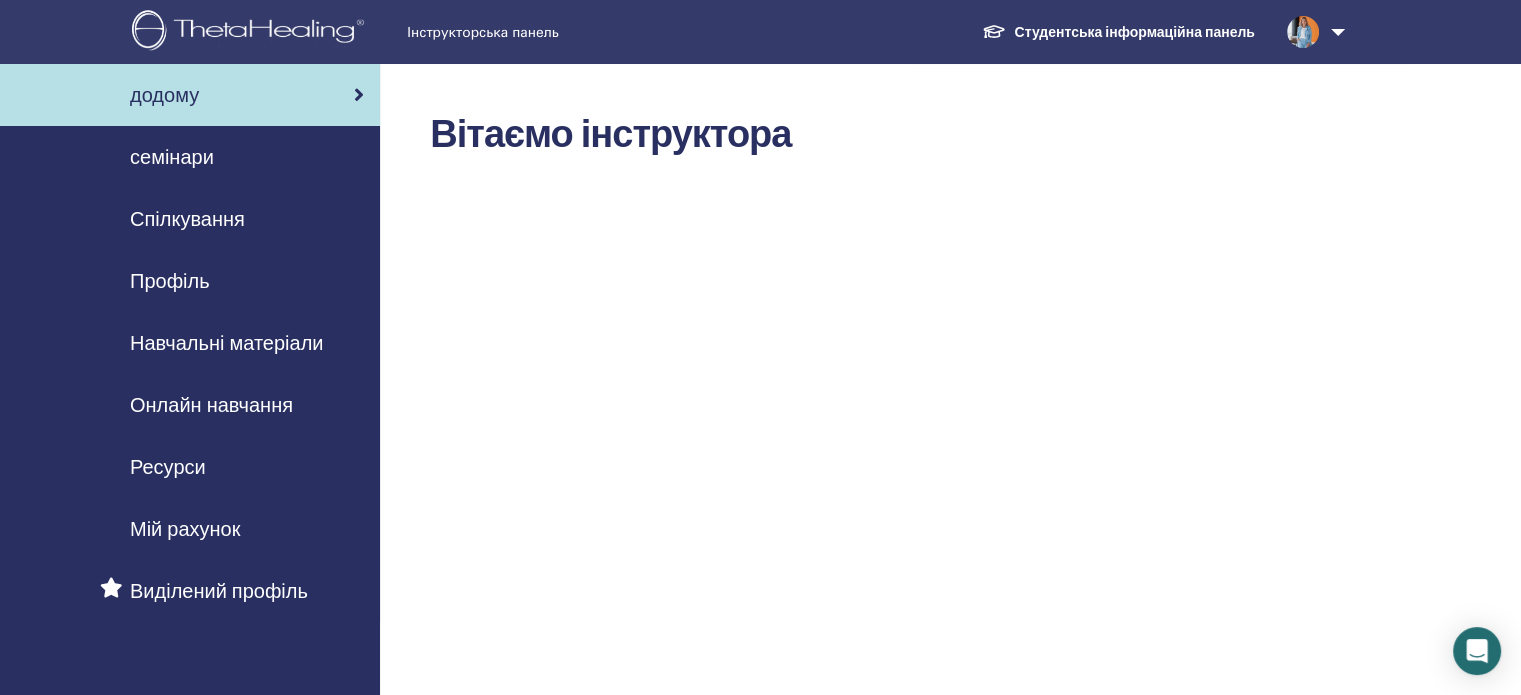 click on "Навчальні матеріали" at bounding box center (226, 343) 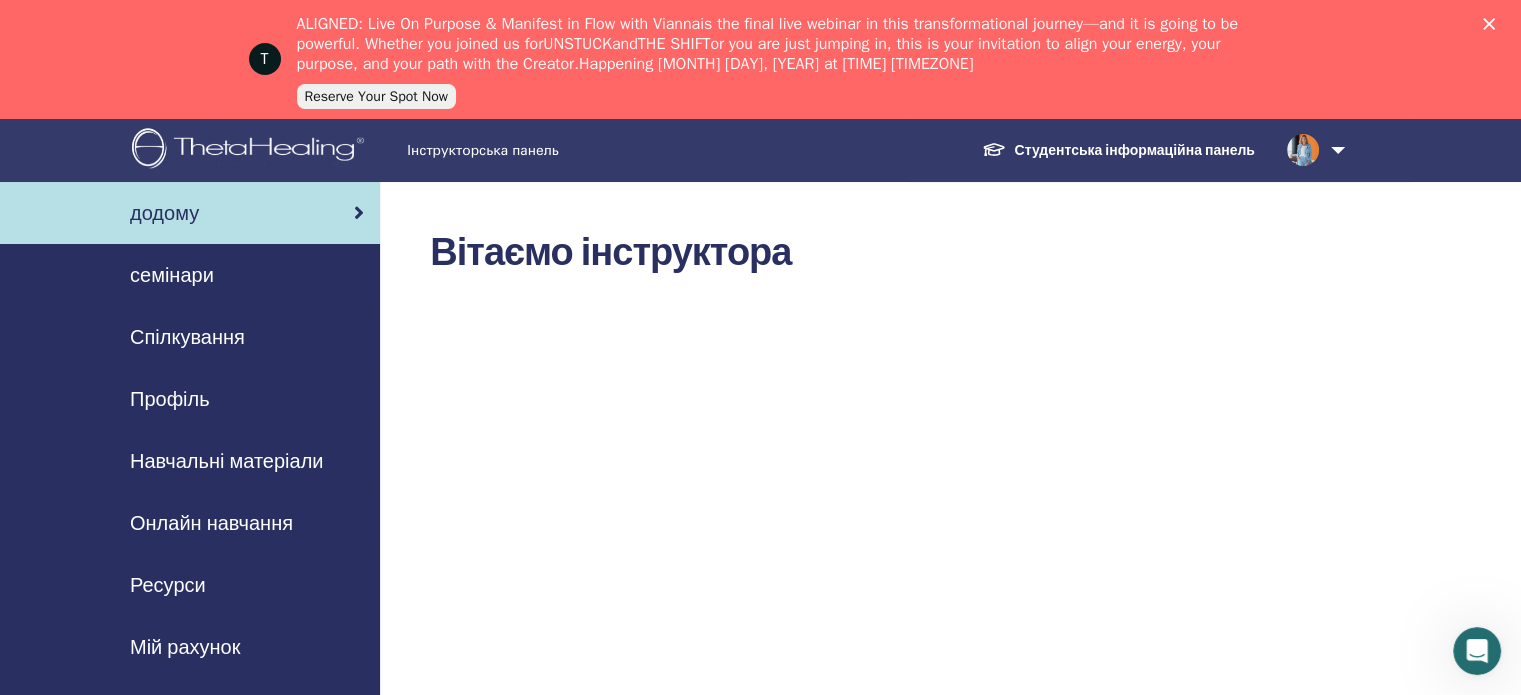scroll, scrollTop: 0, scrollLeft: 0, axis: both 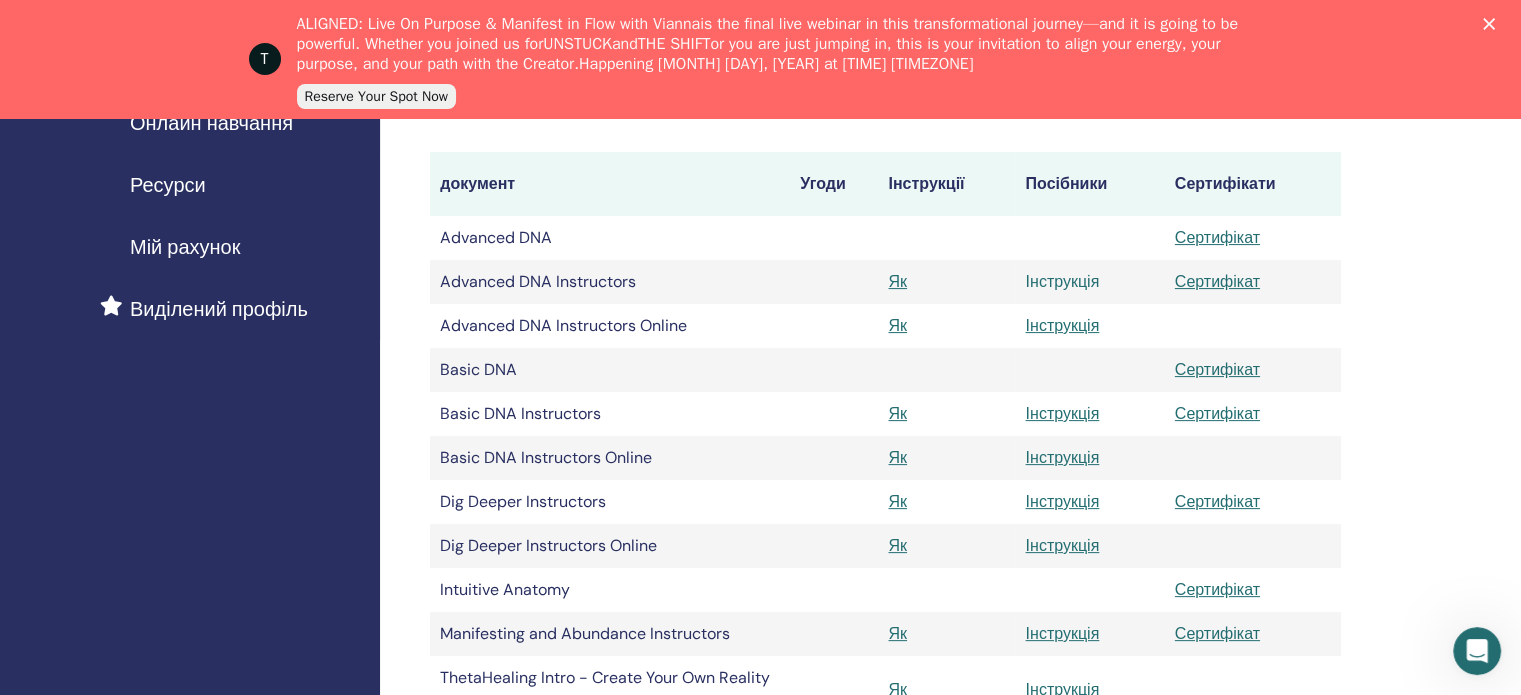click on "Інструкція" at bounding box center [1062, 281] 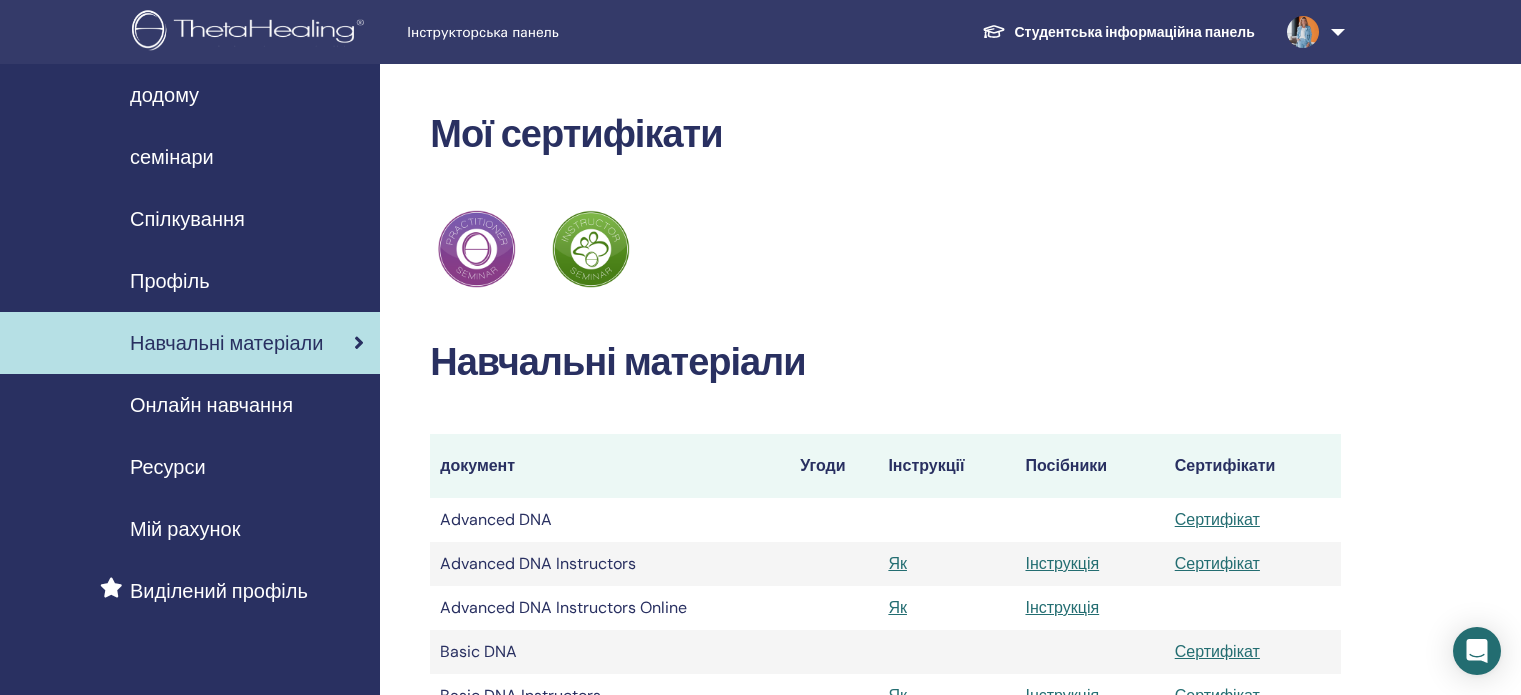 scroll, scrollTop: 279, scrollLeft: 0, axis: vertical 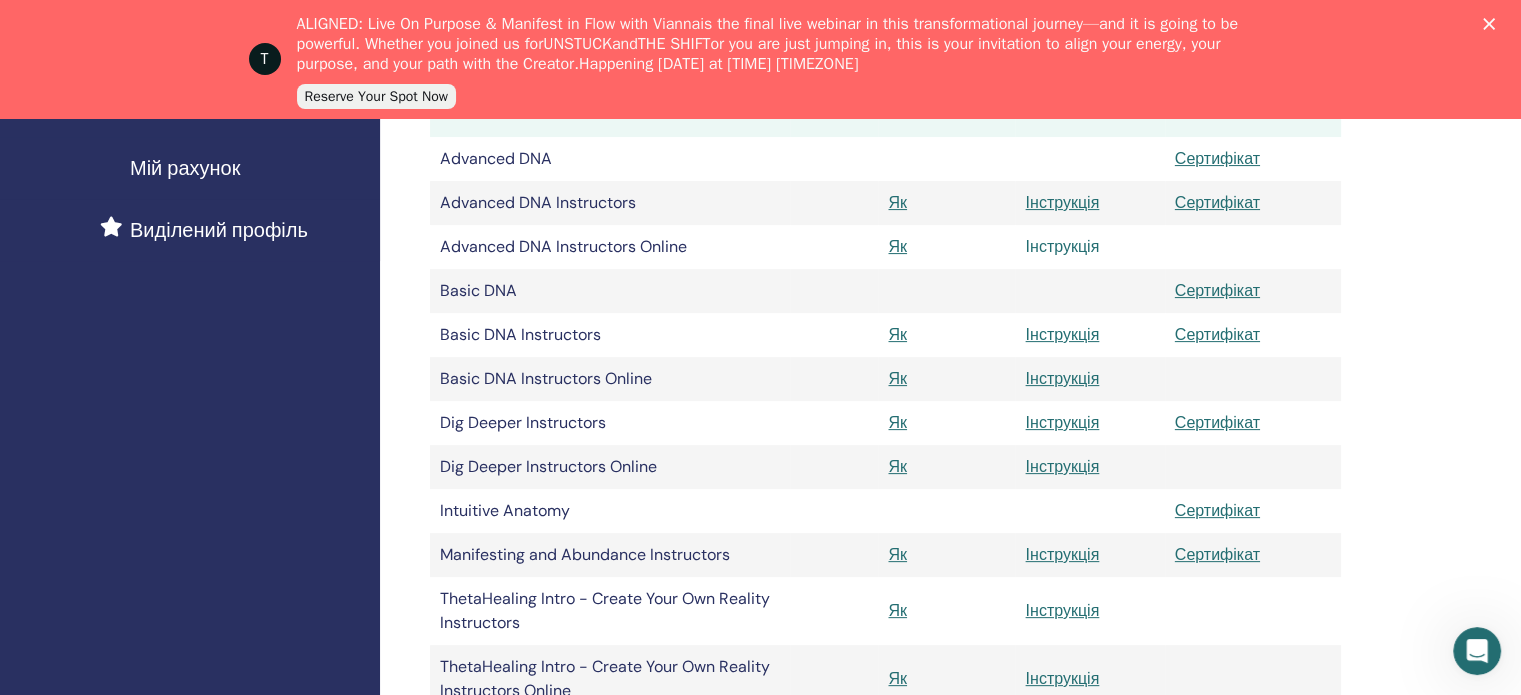 click on "Інструкція" at bounding box center [1062, 246] 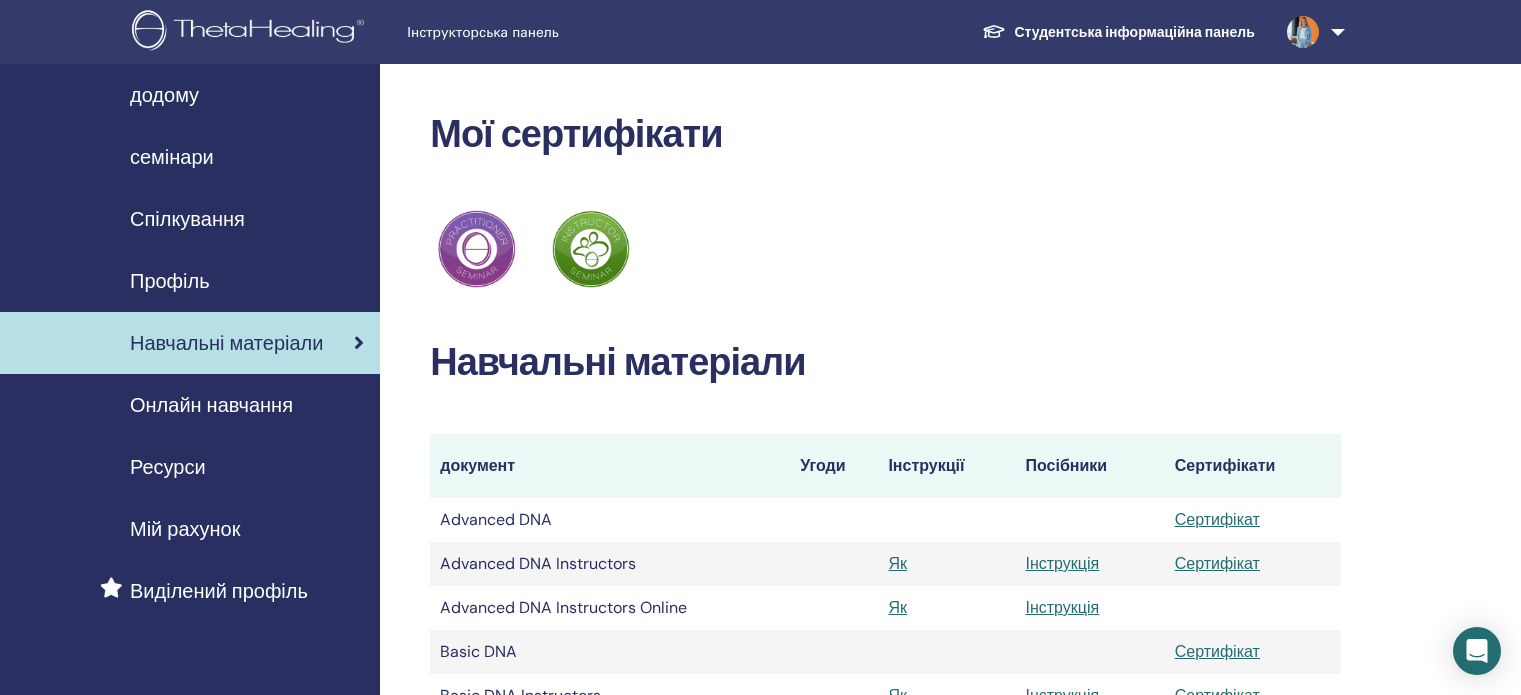 scroll, scrollTop: 360, scrollLeft: 0, axis: vertical 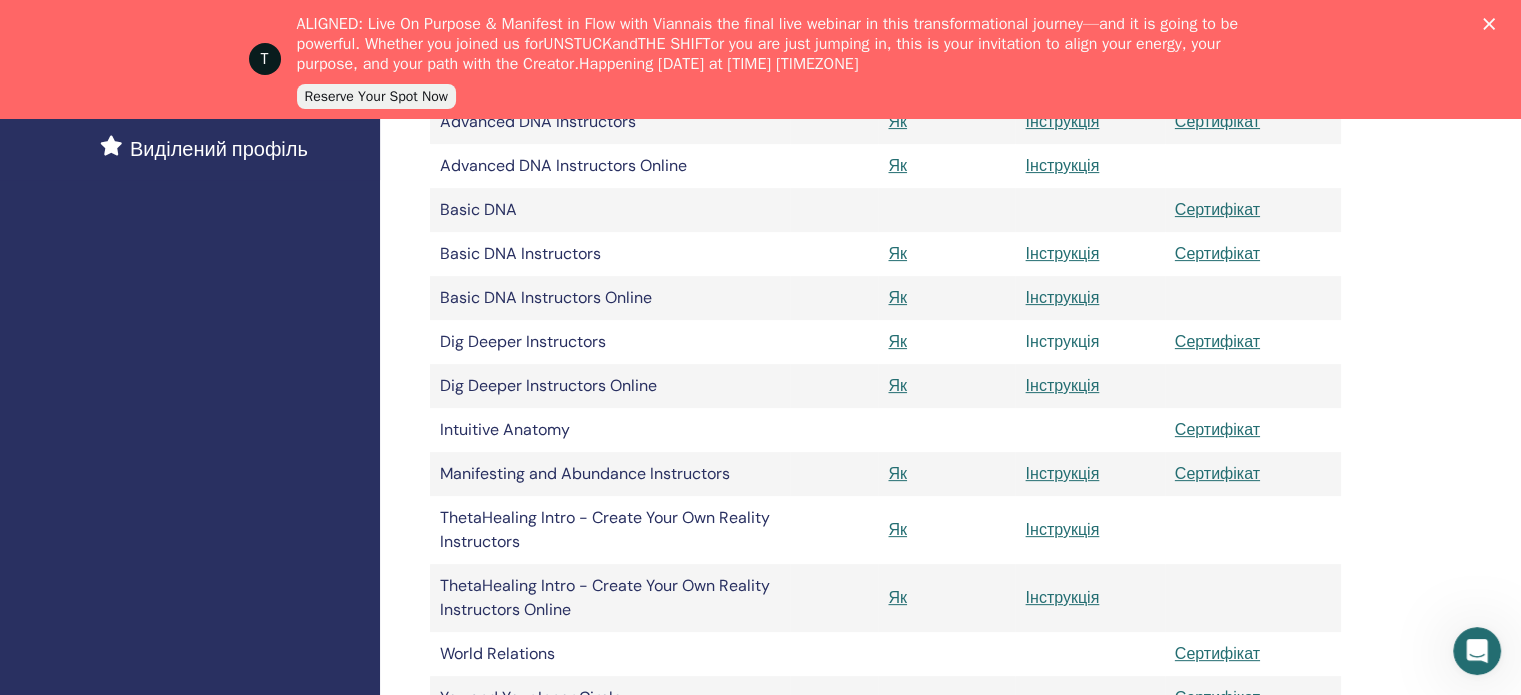 click on "Інструкція" at bounding box center (1062, 341) 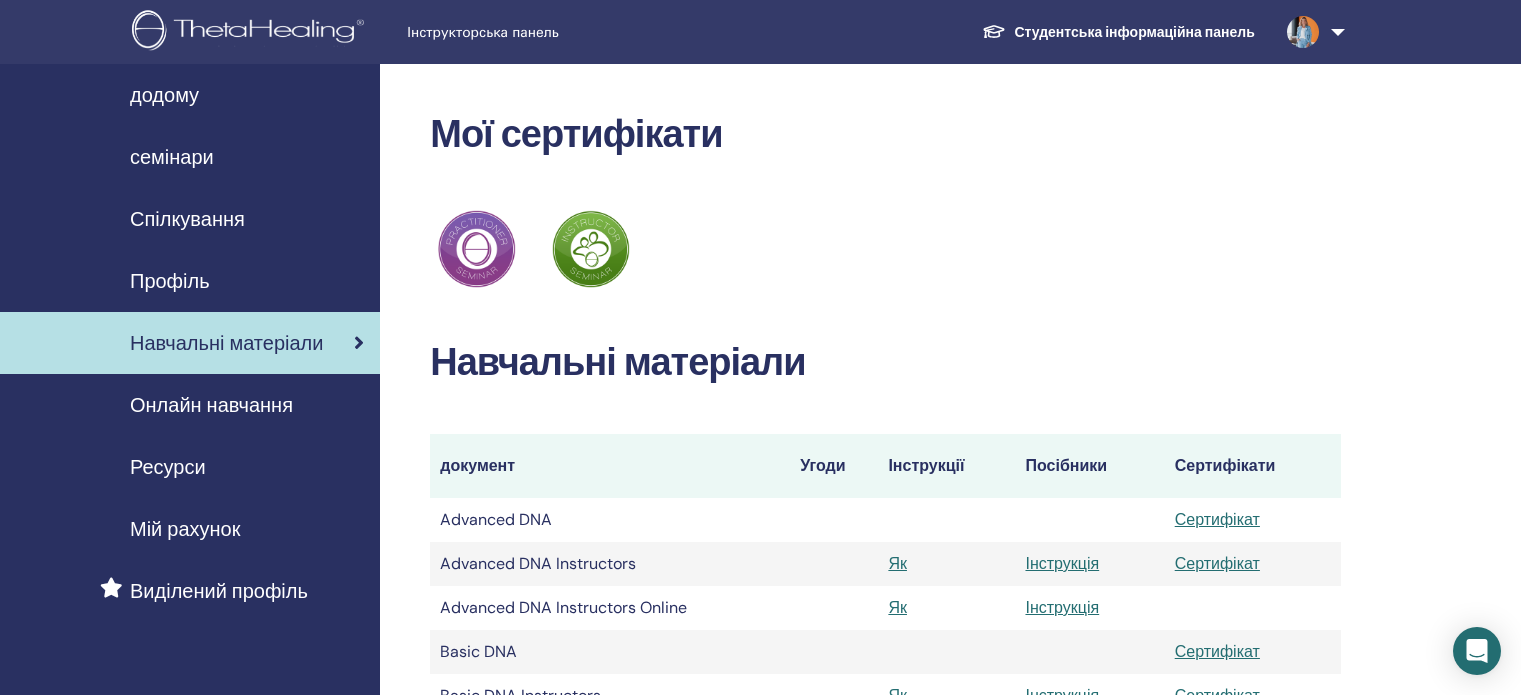 scroll, scrollTop: 442, scrollLeft: 0, axis: vertical 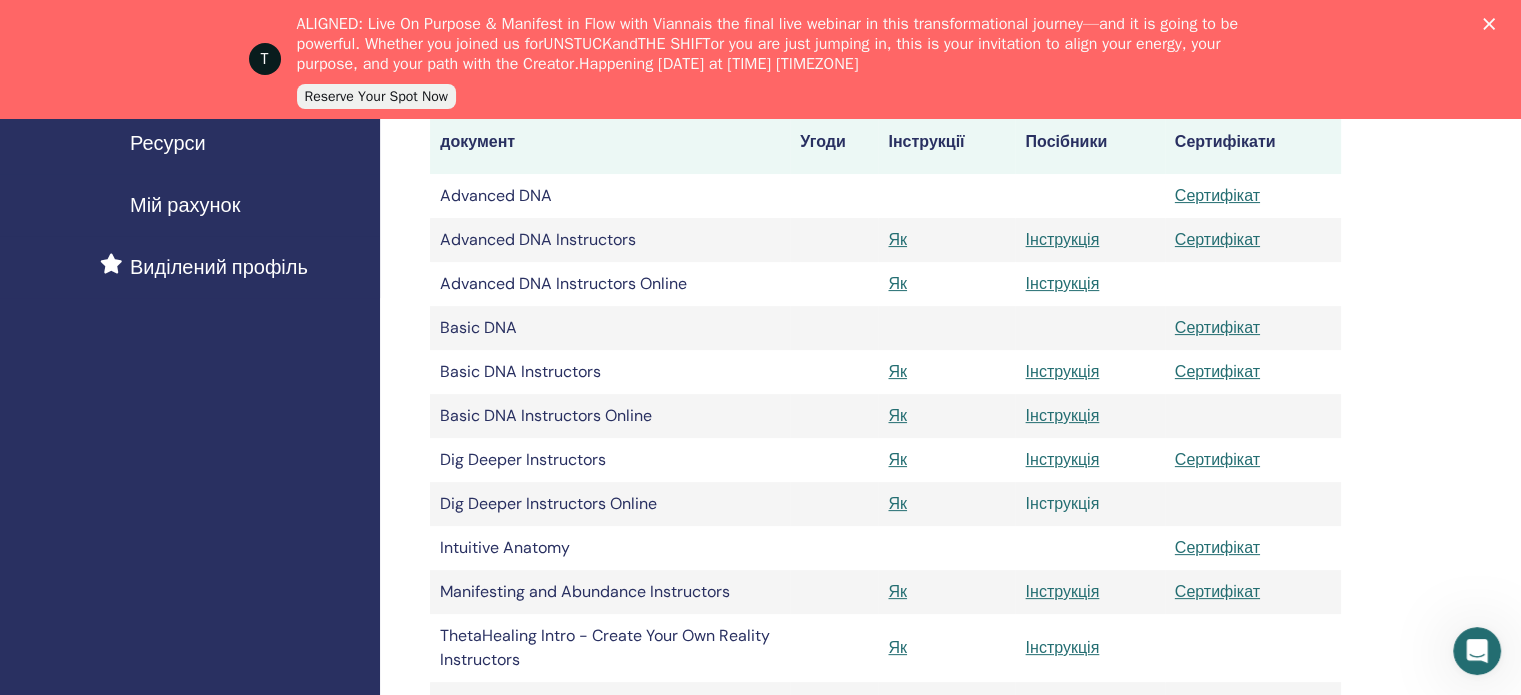 click on "Інструкція" at bounding box center (1062, 503) 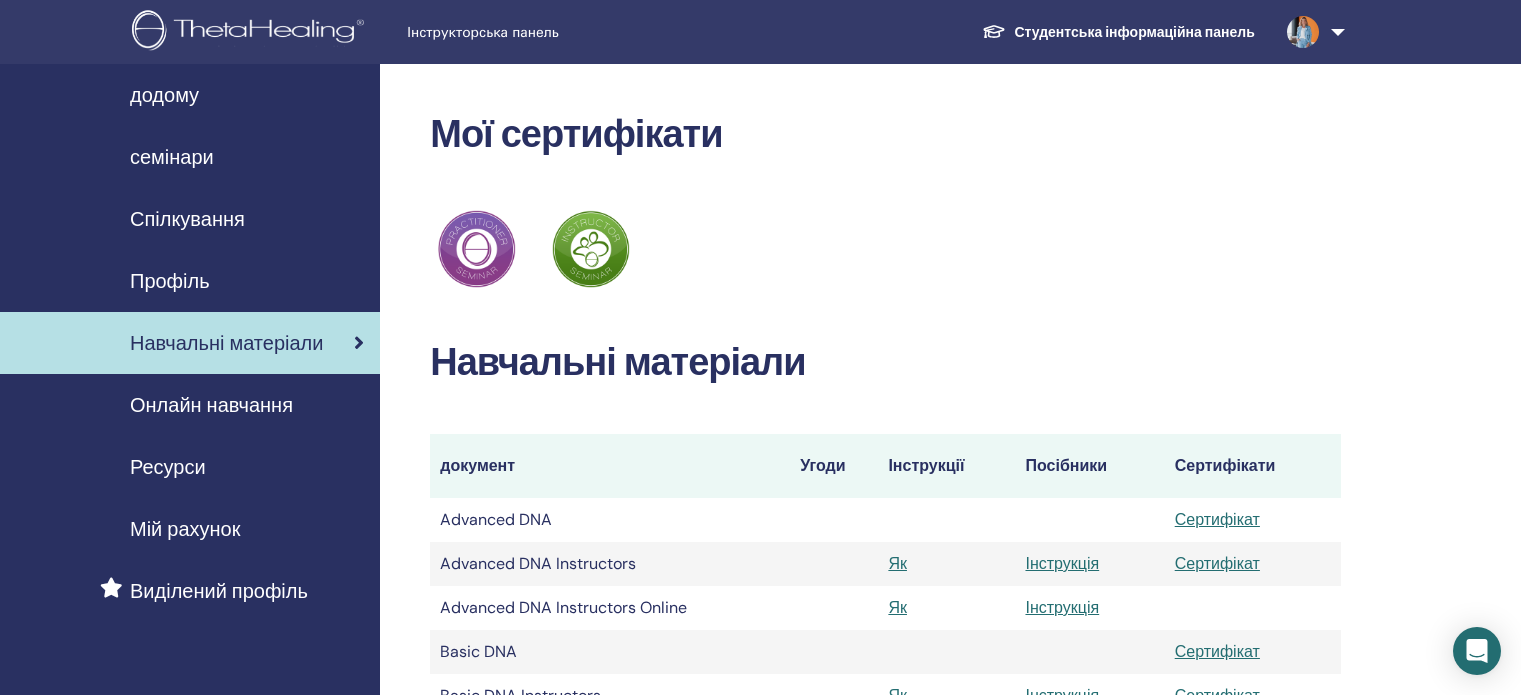 scroll, scrollTop: 324, scrollLeft: 0, axis: vertical 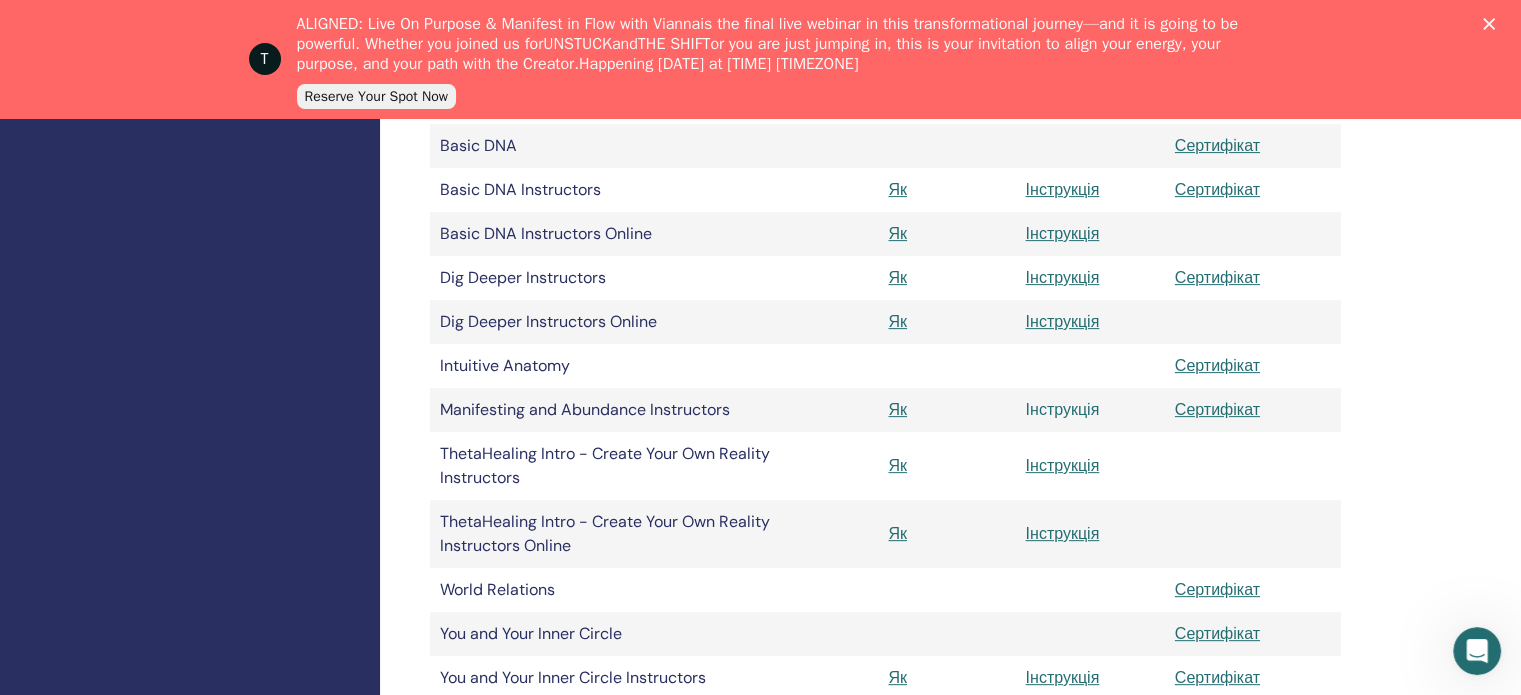 click on "Інструкція" at bounding box center [1062, 409] 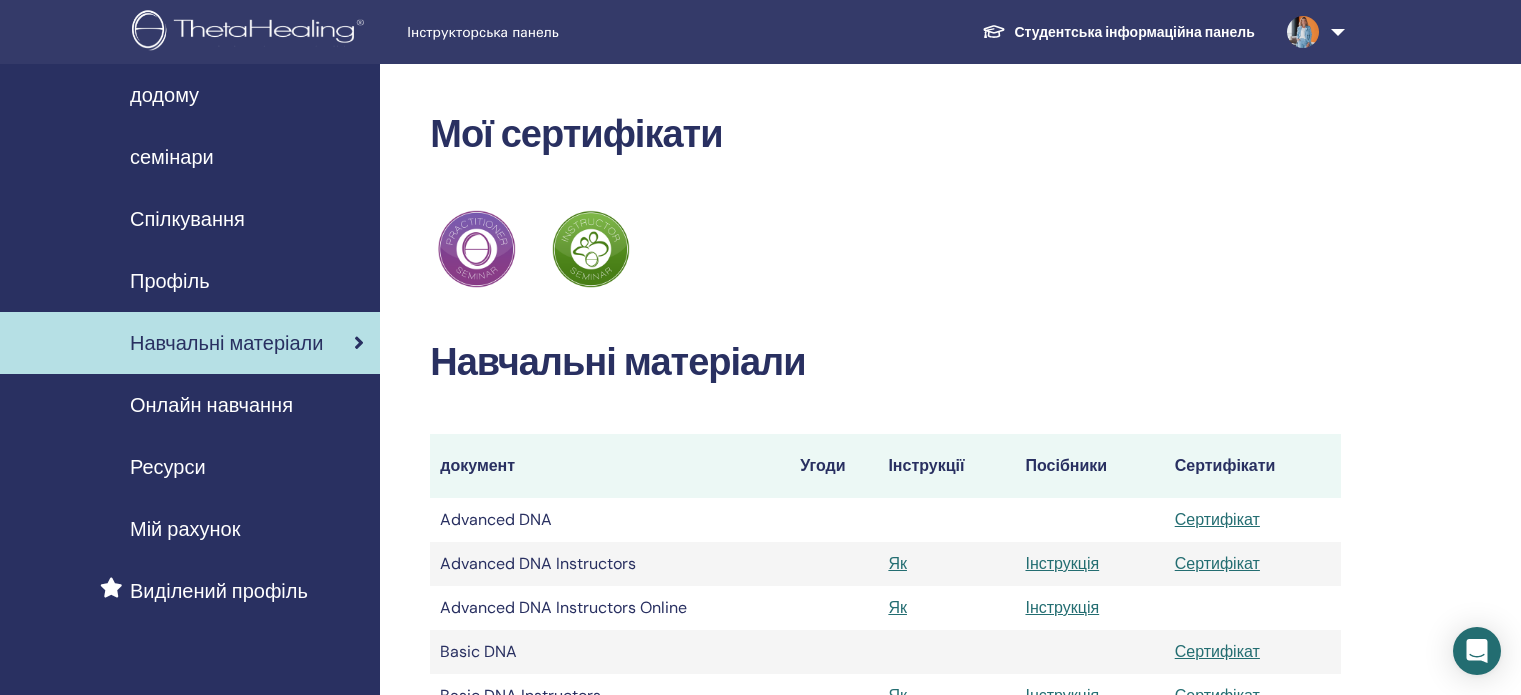scroll, scrollTop: 506, scrollLeft: 0, axis: vertical 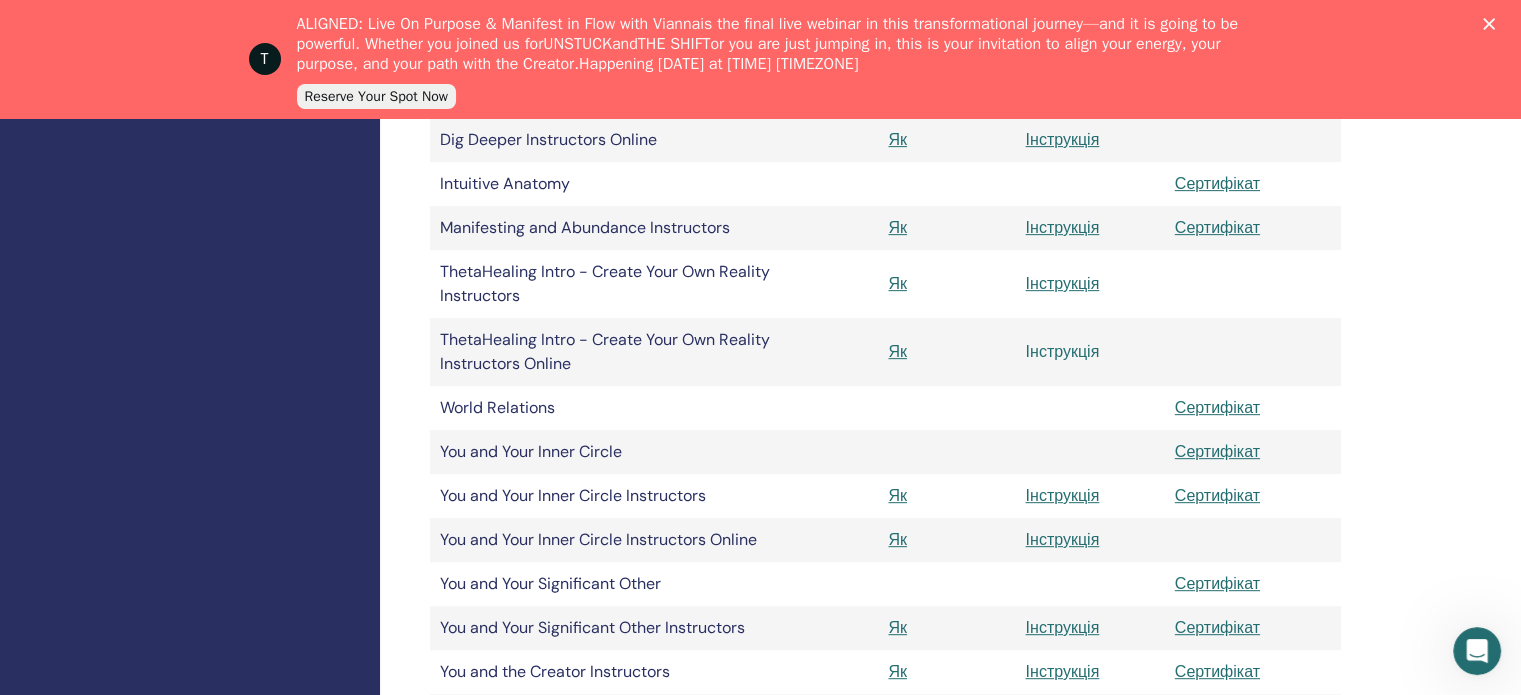 click on "Інструкція" at bounding box center [1062, 351] 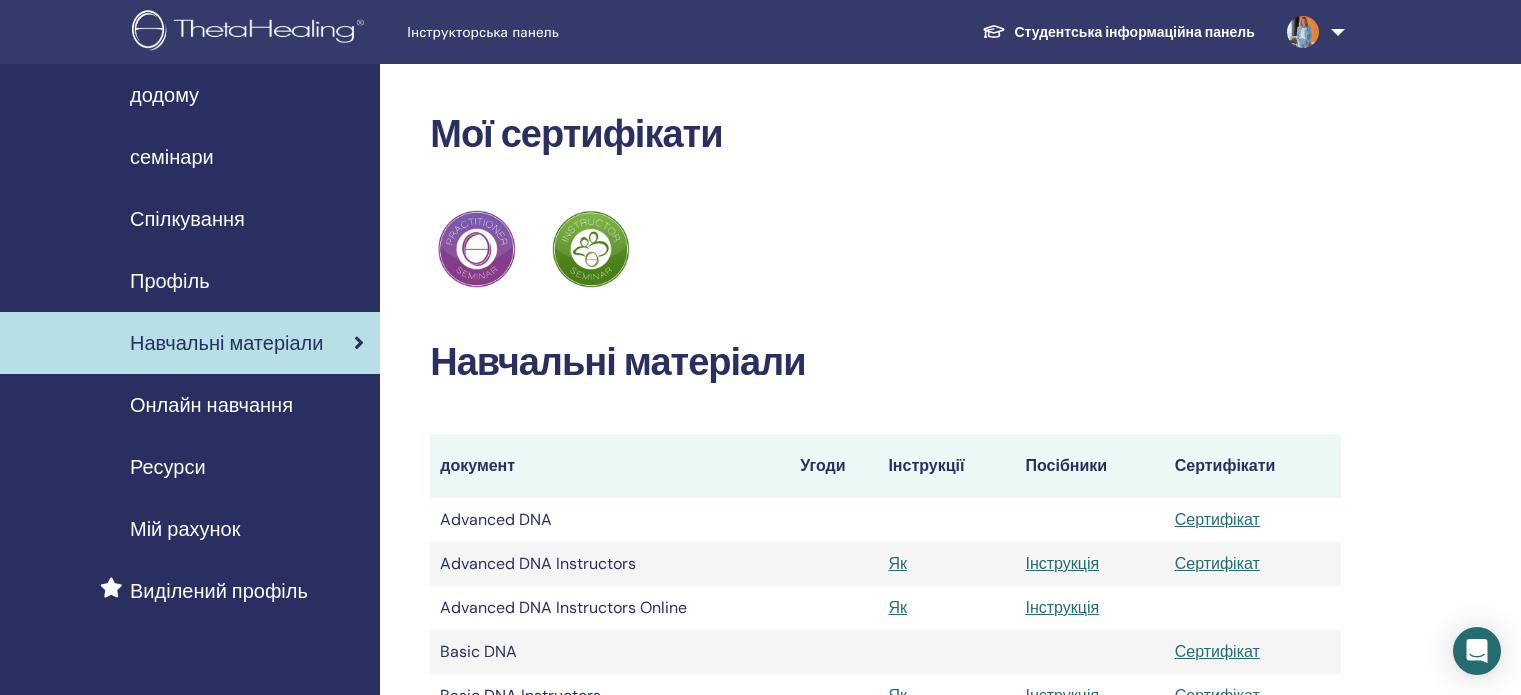 scroll, scrollTop: 688, scrollLeft: 0, axis: vertical 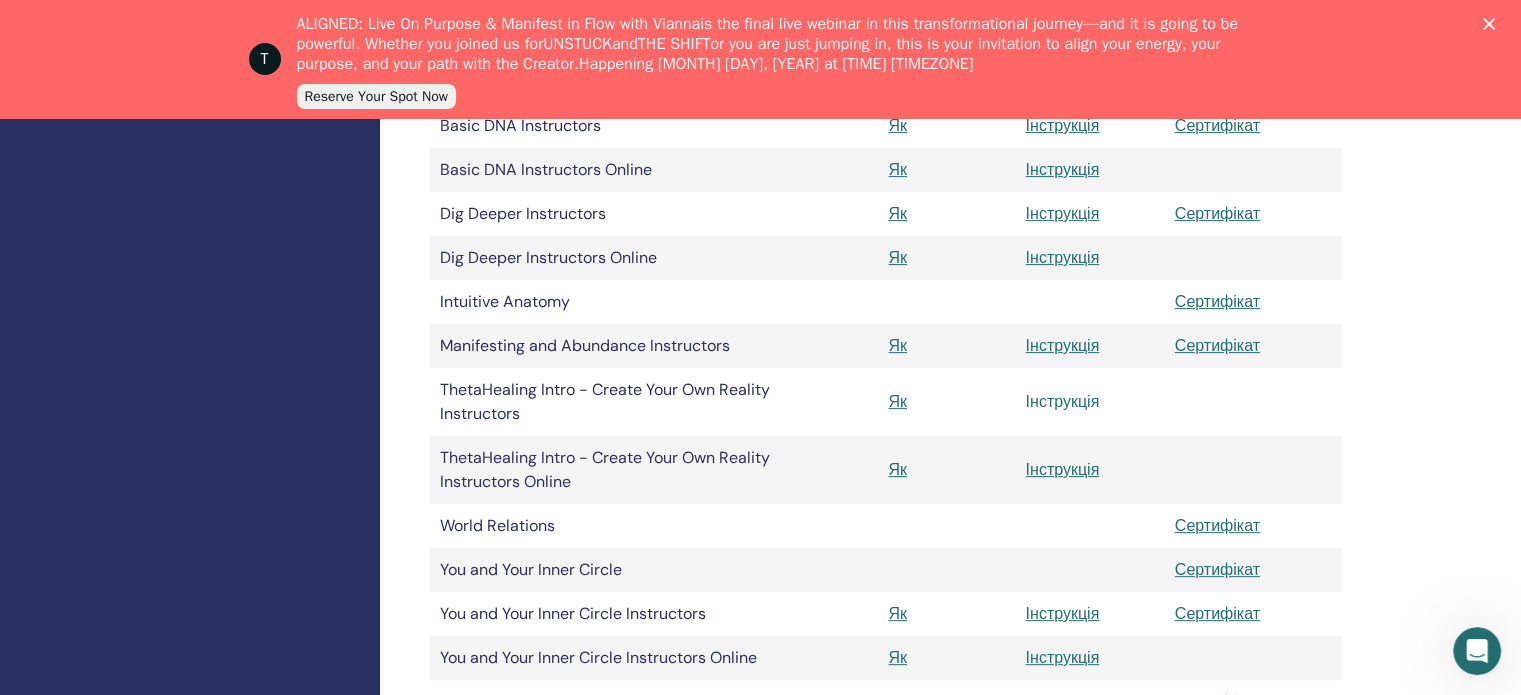 click on "Інструкція" at bounding box center (1062, 401) 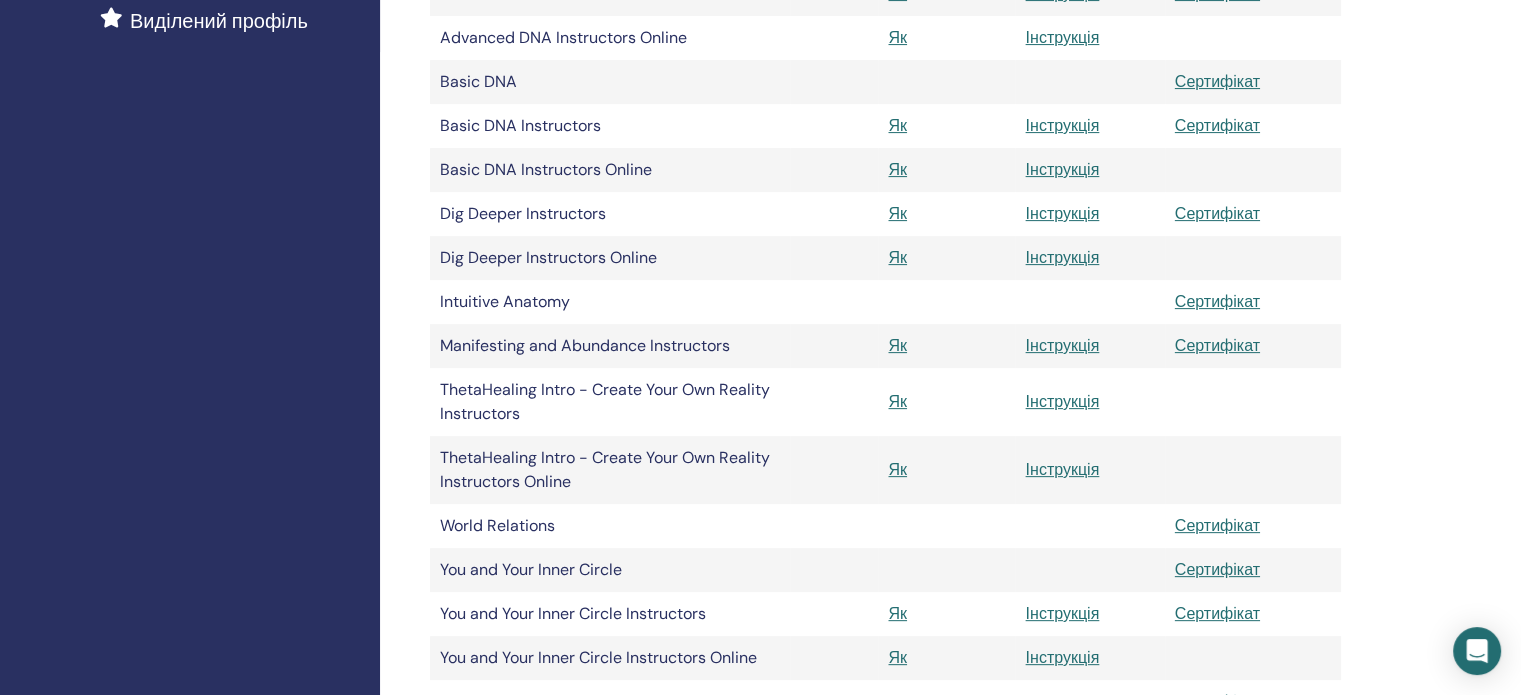 scroll, scrollTop: 570, scrollLeft: 0, axis: vertical 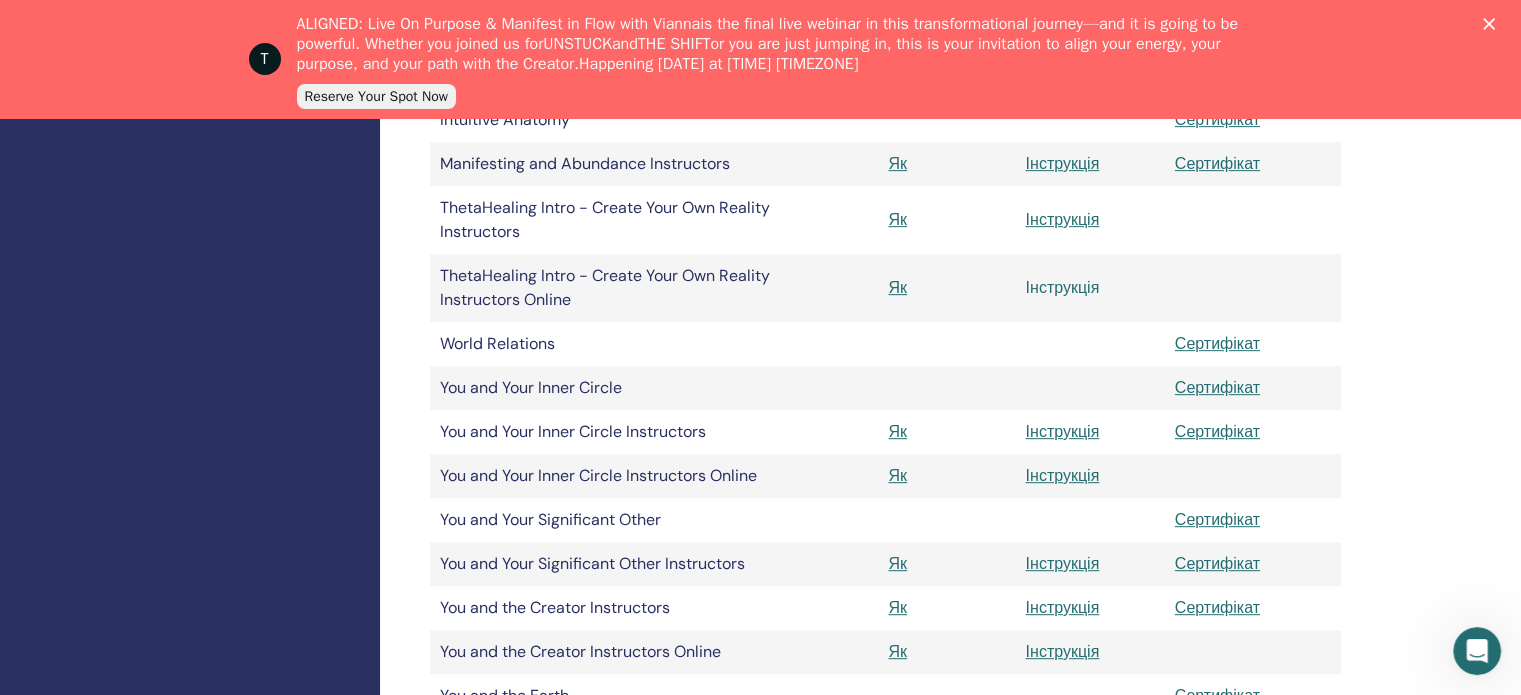 click on "Інструкція" at bounding box center (1062, 287) 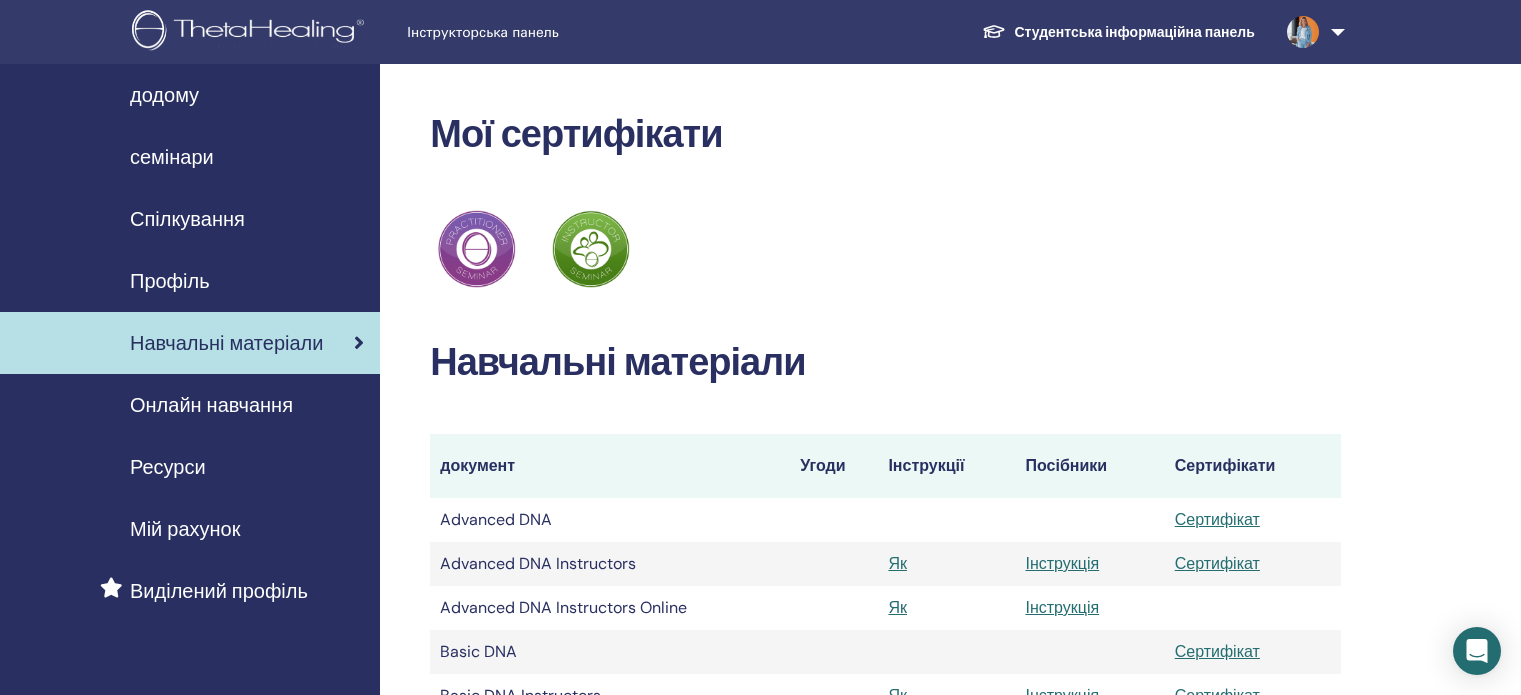 scroll, scrollTop: 752, scrollLeft: 0, axis: vertical 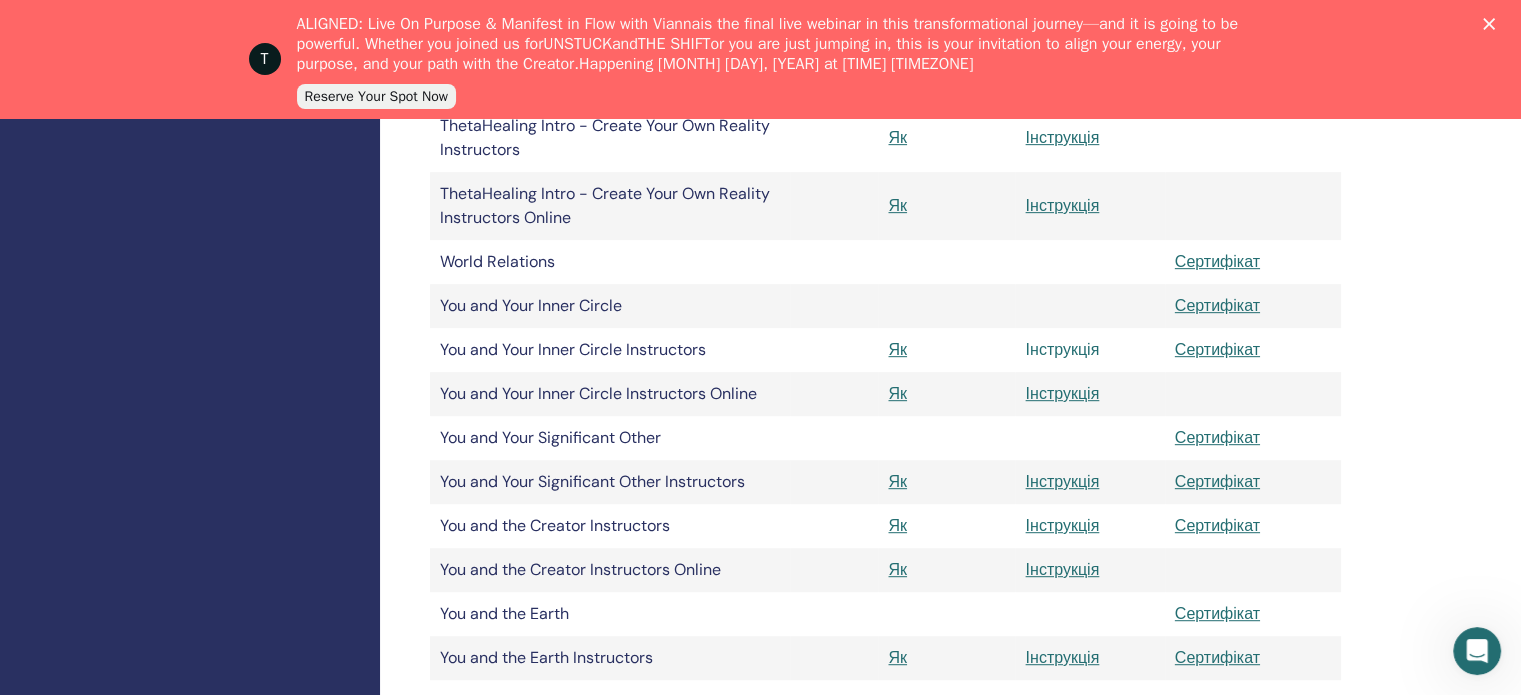 click on "Інструкція" at bounding box center (1062, 349) 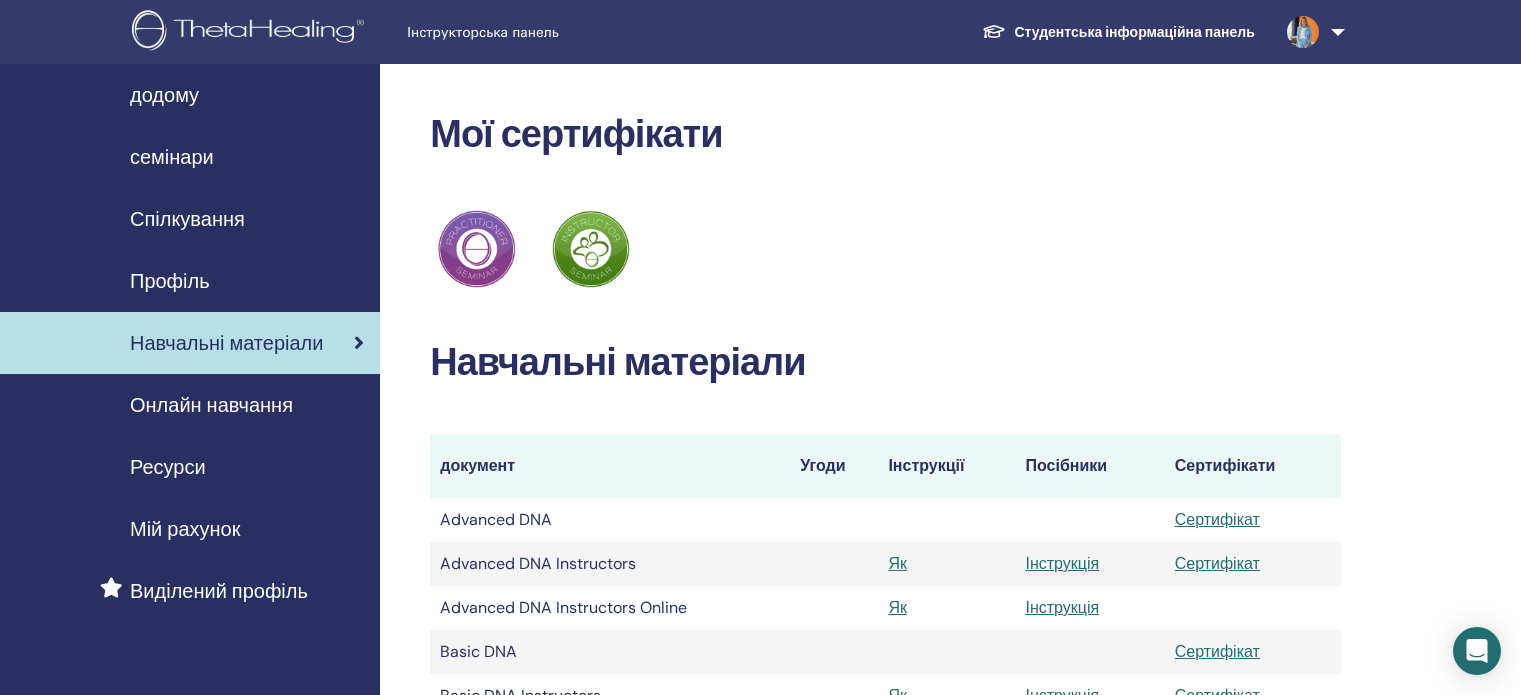 scroll, scrollTop: 833, scrollLeft: 0, axis: vertical 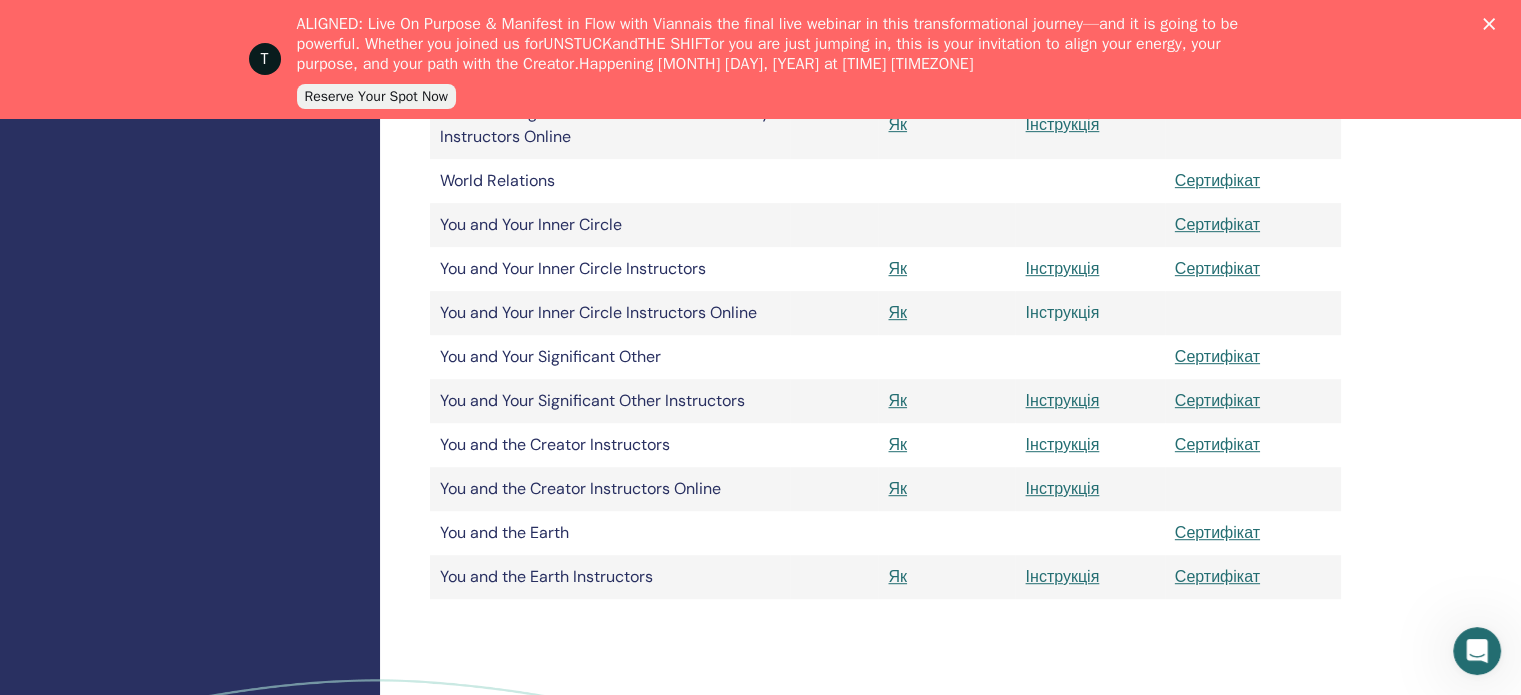 click on "Інструкція" at bounding box center (1062, 312) 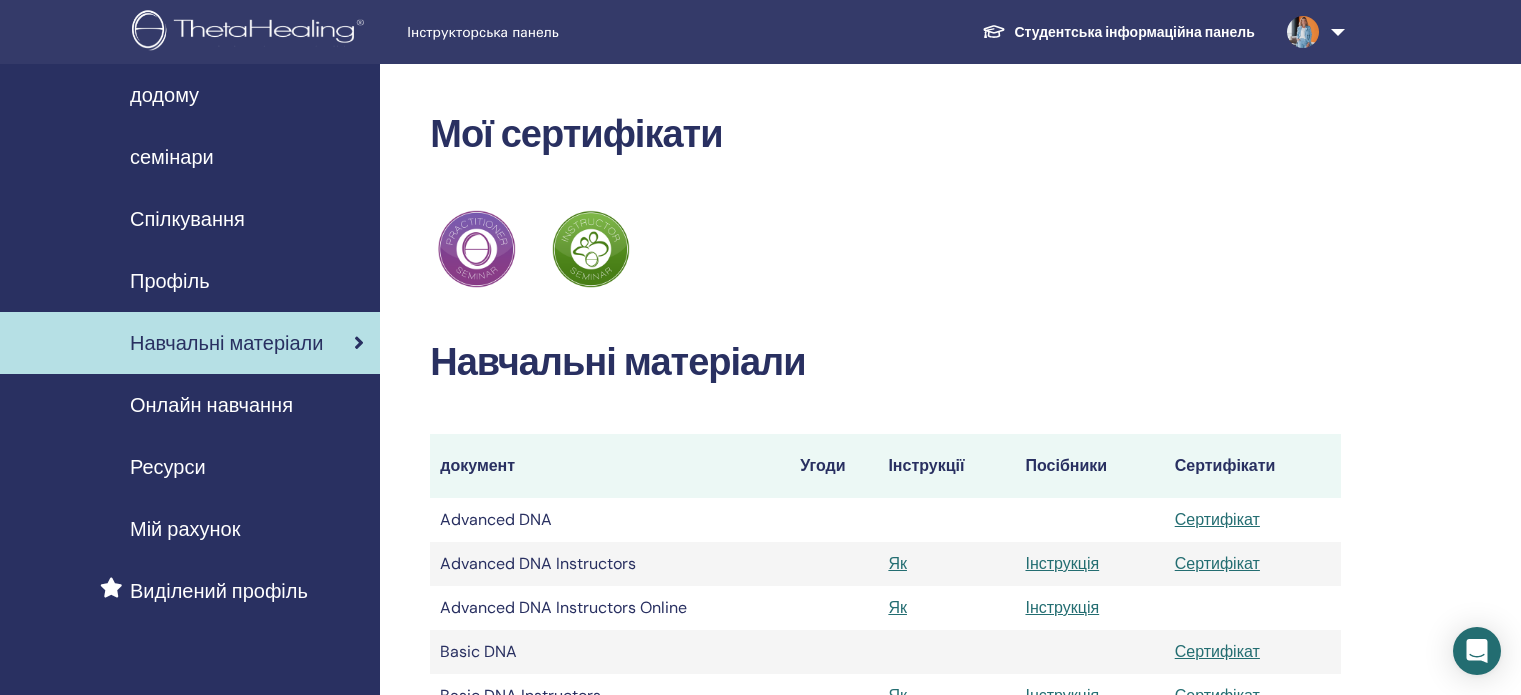 scroll, scrollTop: 915, scrollLeft: 0, axis: vertical 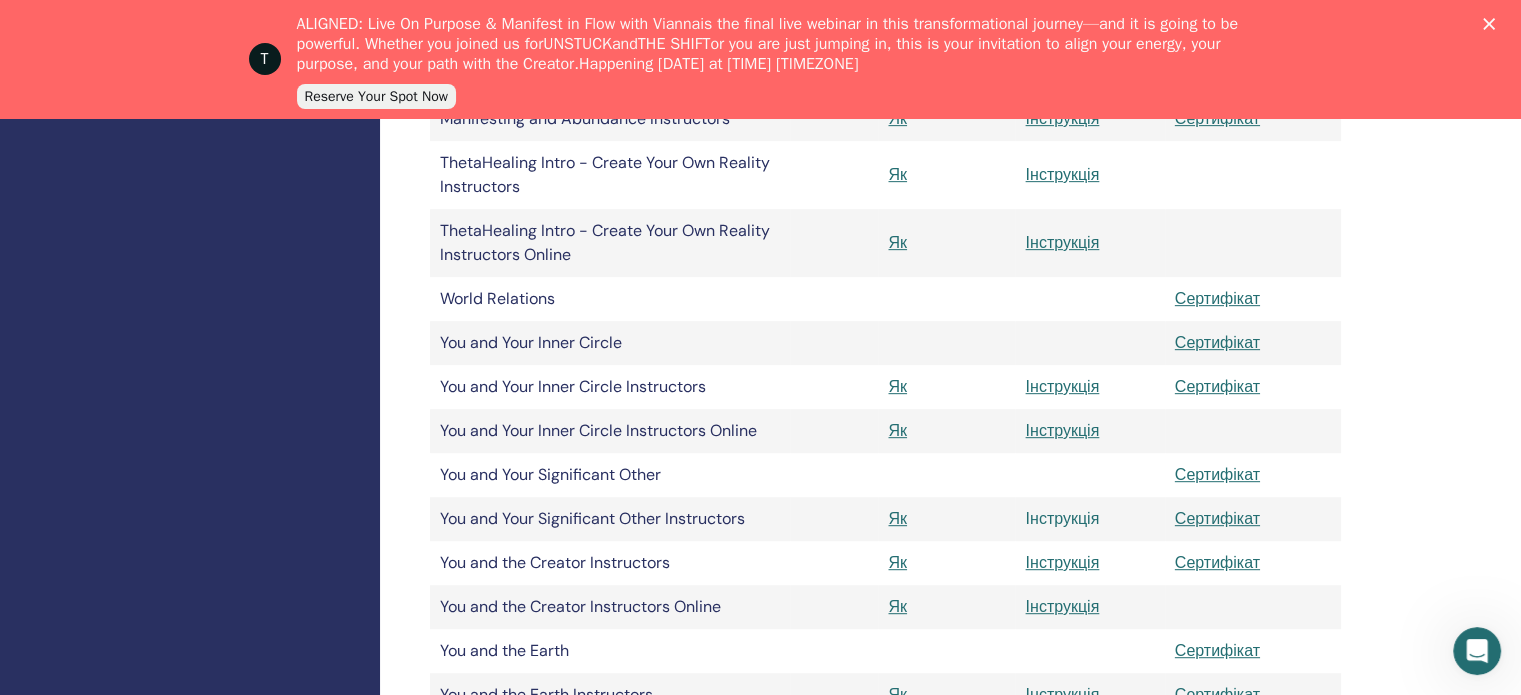 click on "Інструкція" at bounding box center (1062, 518) 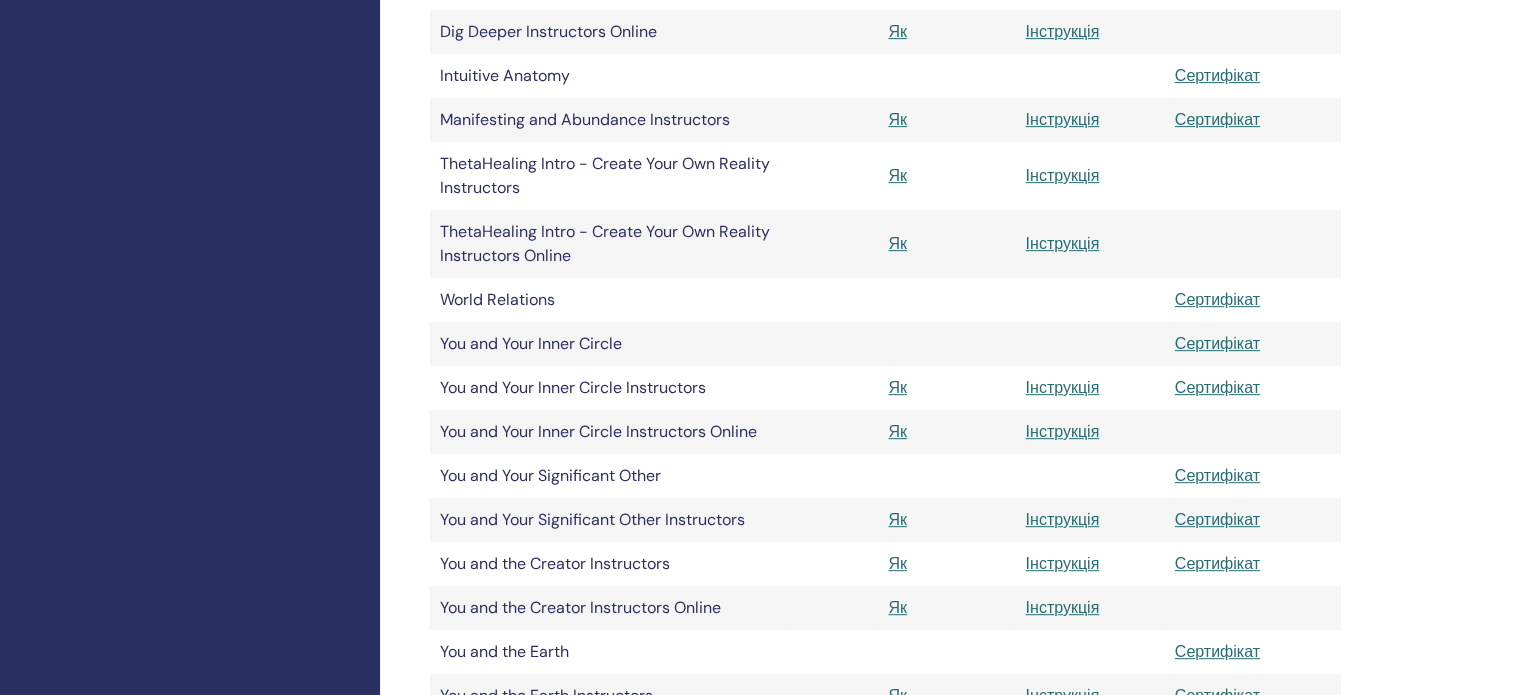 scroll, scrollTop: 921, scrollLeft: 0, axis: vertical 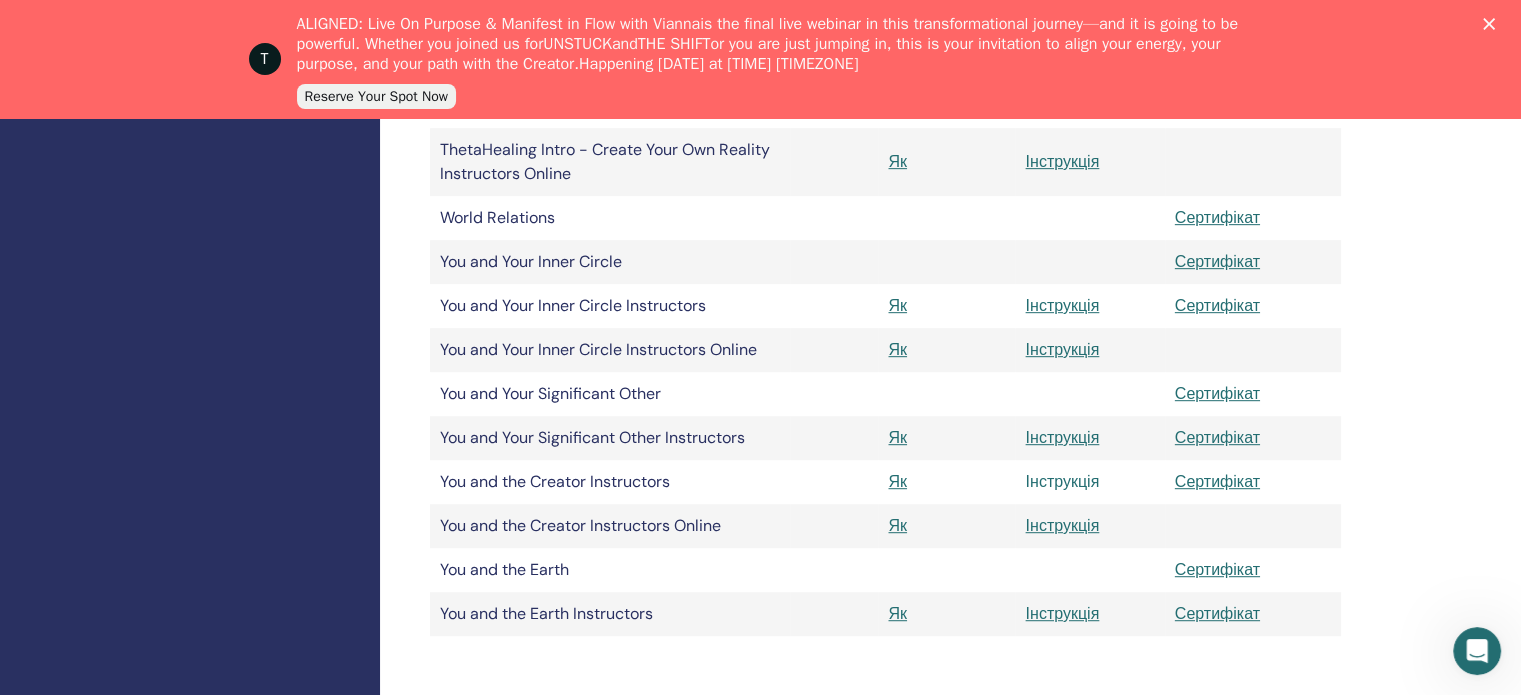 click on "Інструкція" at bounding box center [1062, 481] 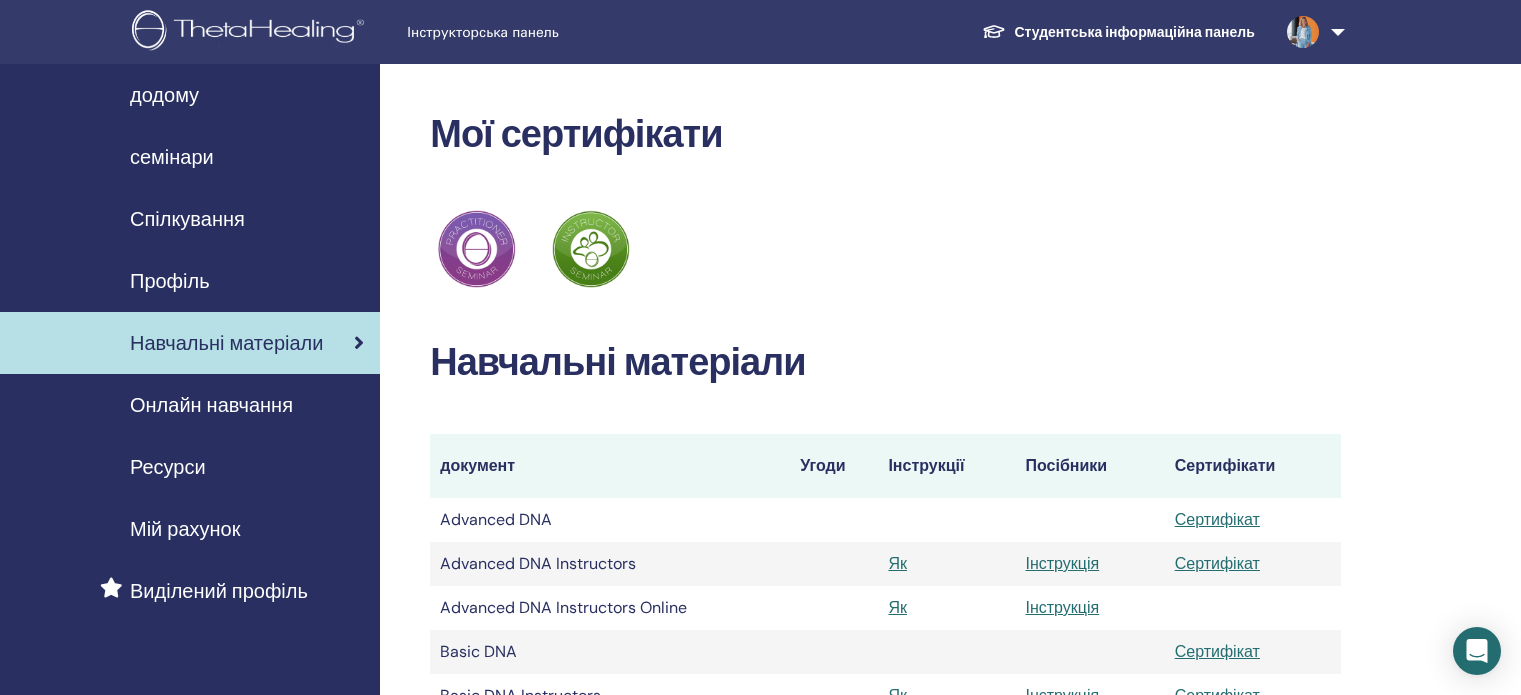 scroll, scrollTop: 878, scrollLeft: 0, axis: vertical 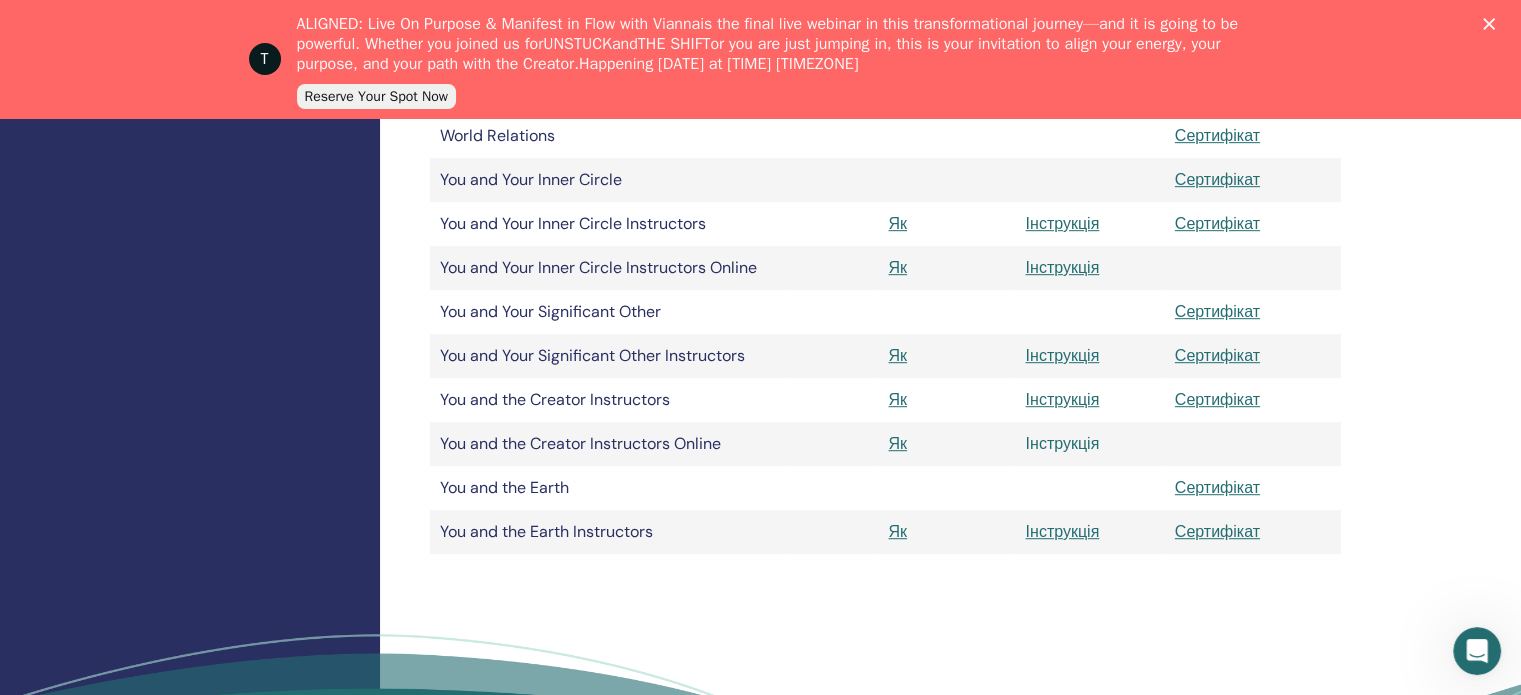 click on "Інструкція" at bounding box center (1062, 443) 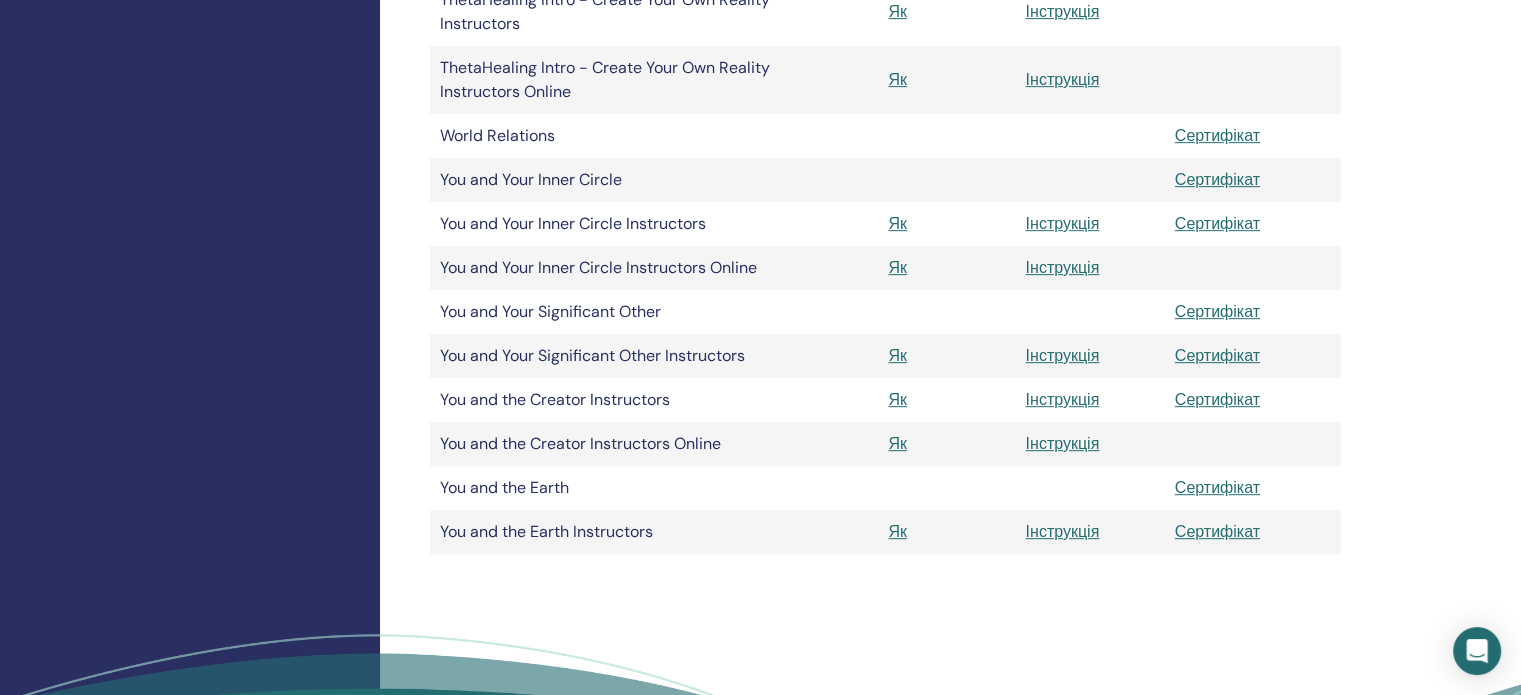 scroll, scrollTop: 960, scrollLeft: 0, axis: vertical 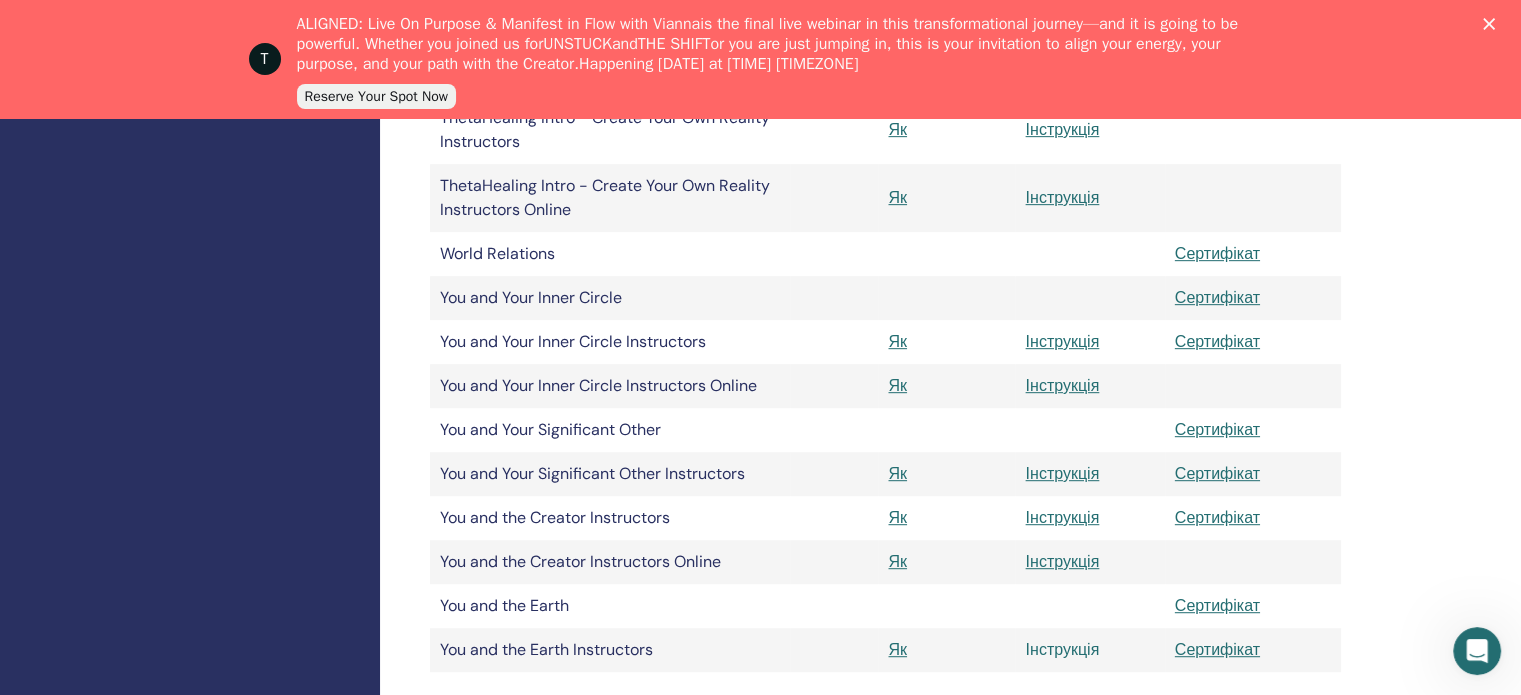 click on "Інструкція" at bounding box center (1062, 649) 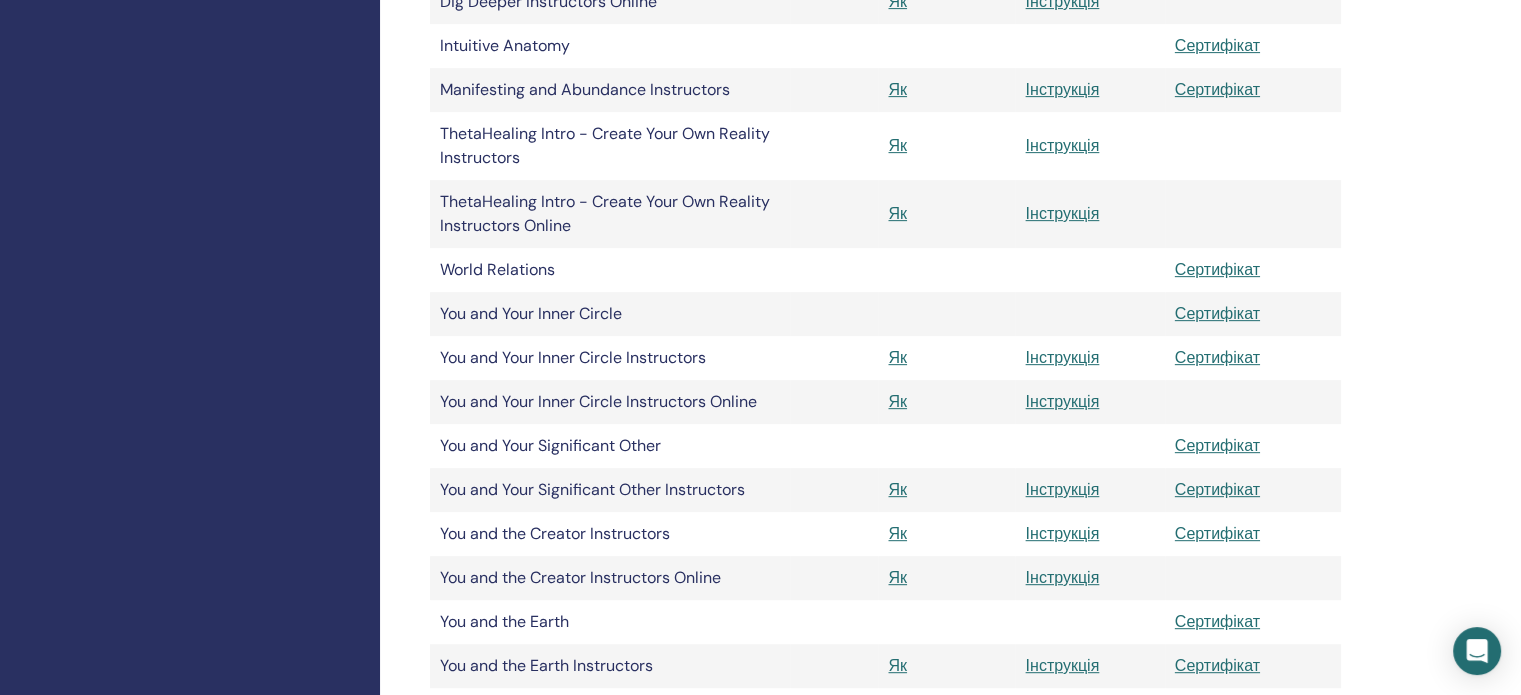 scroll, scrollTop: 588, scrollLeft: 0, axis: vertical 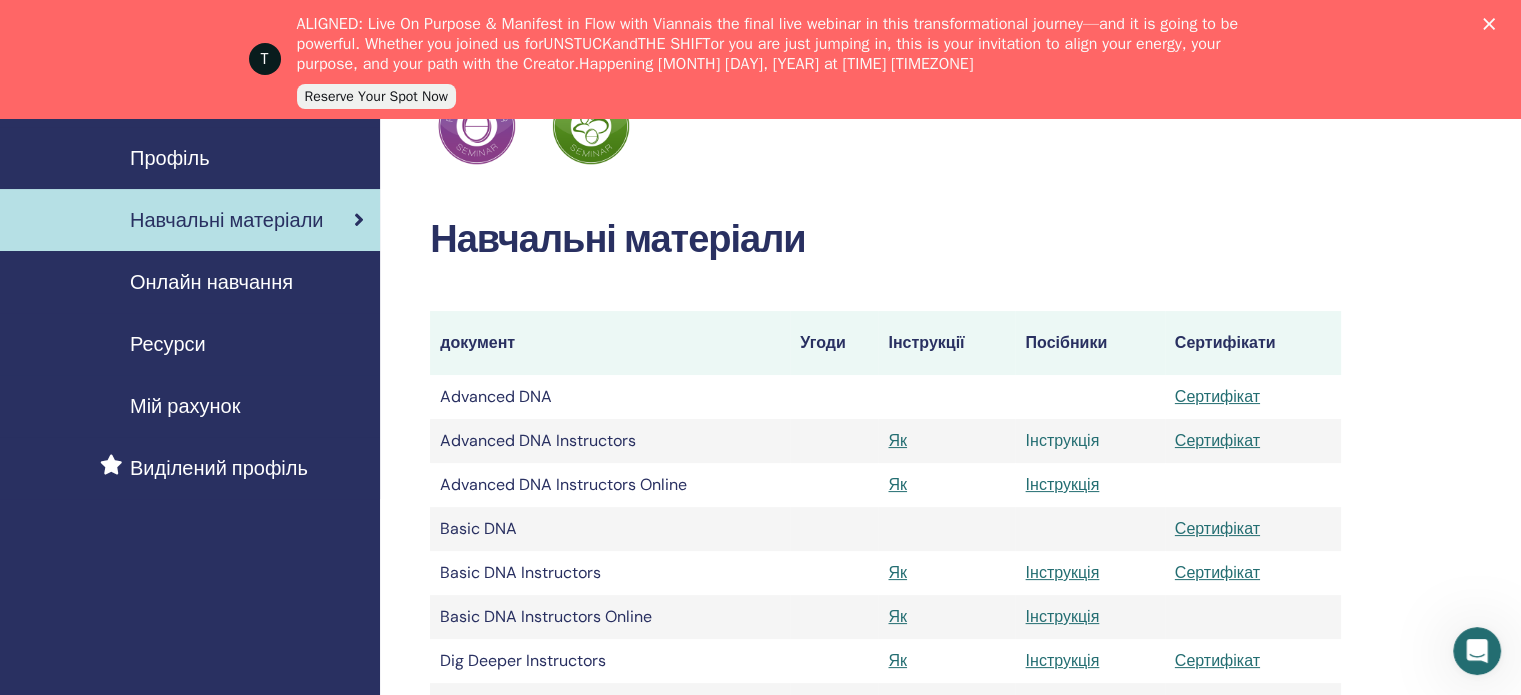click on "Інструкція" at bounding box center [1062, 440] 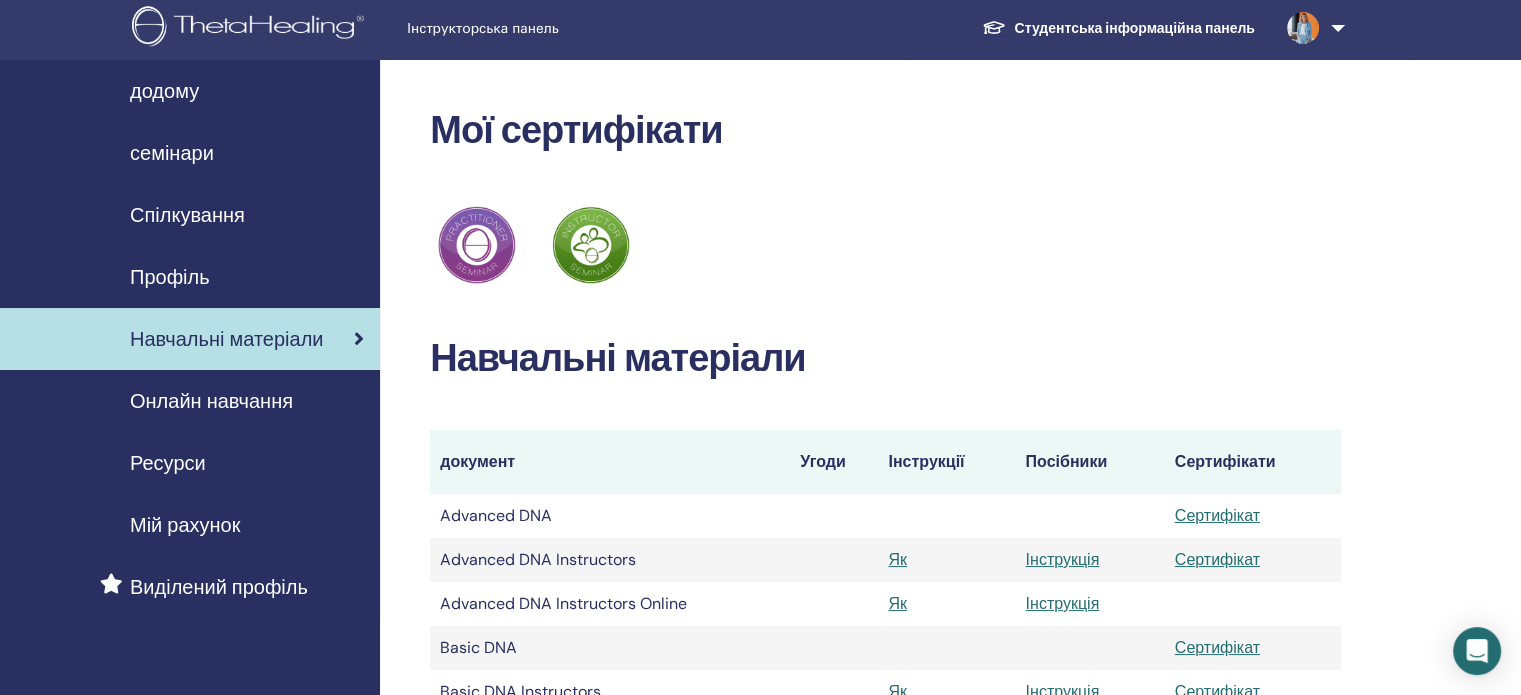scroll, scrollTop: 0, scrollLeft: 0, axis: both 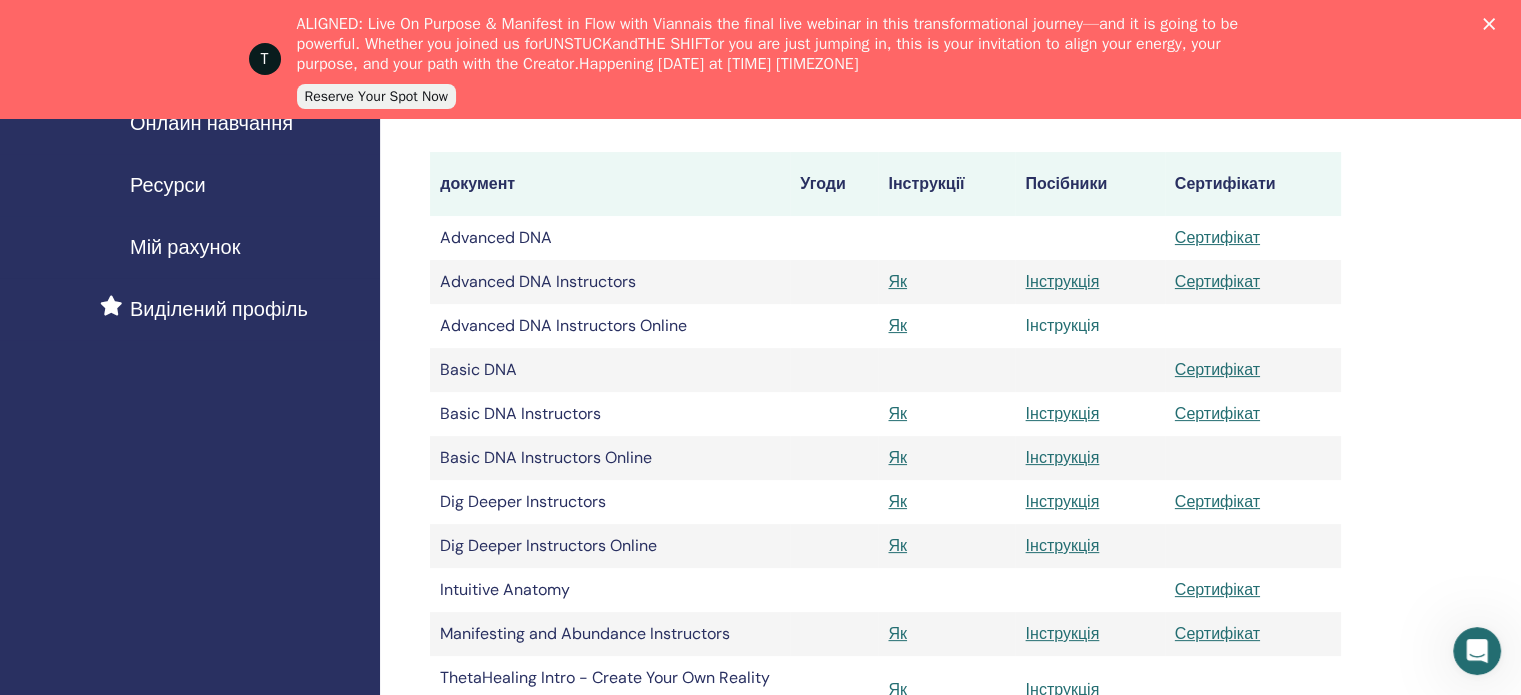 click on "Інструкція" at bounding box center (1062, 325) 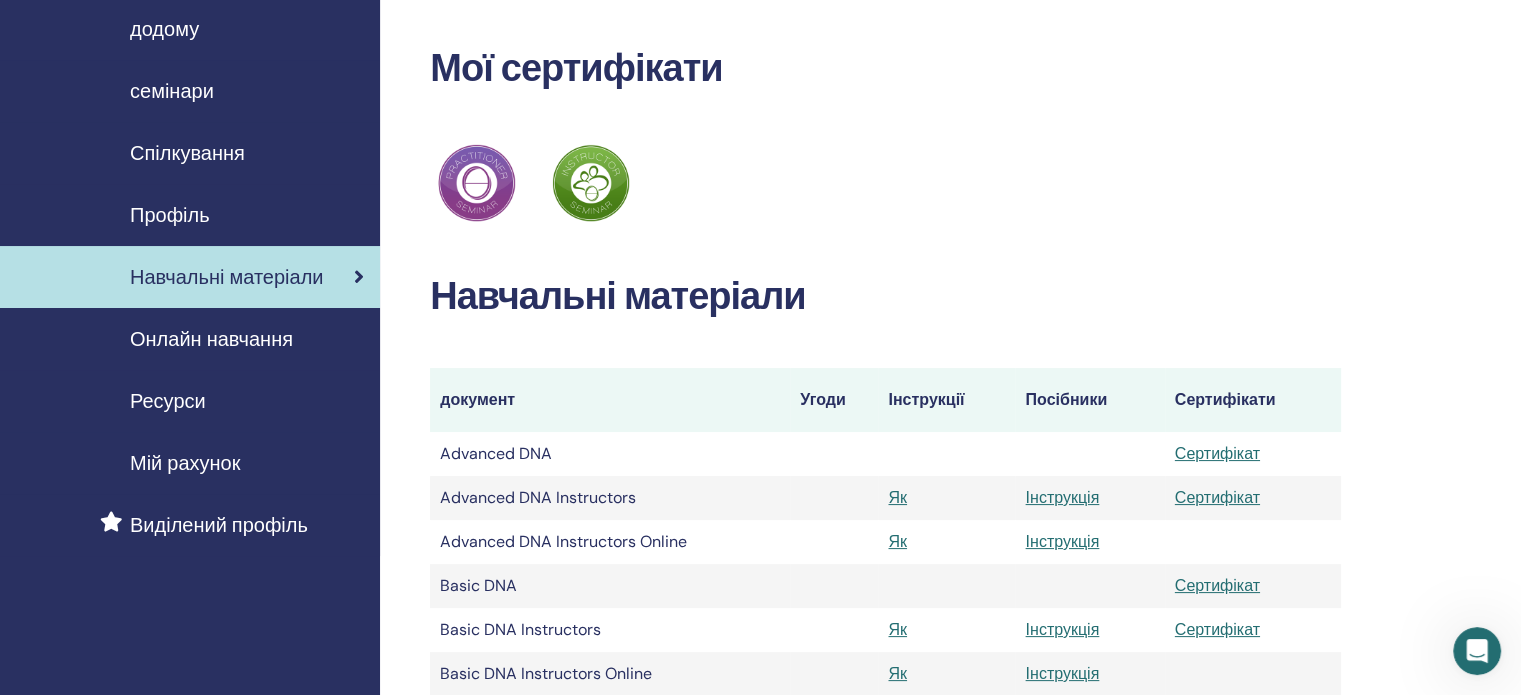 scroll, scrollTop: 279, scrollLeft: 0, axis: vertical 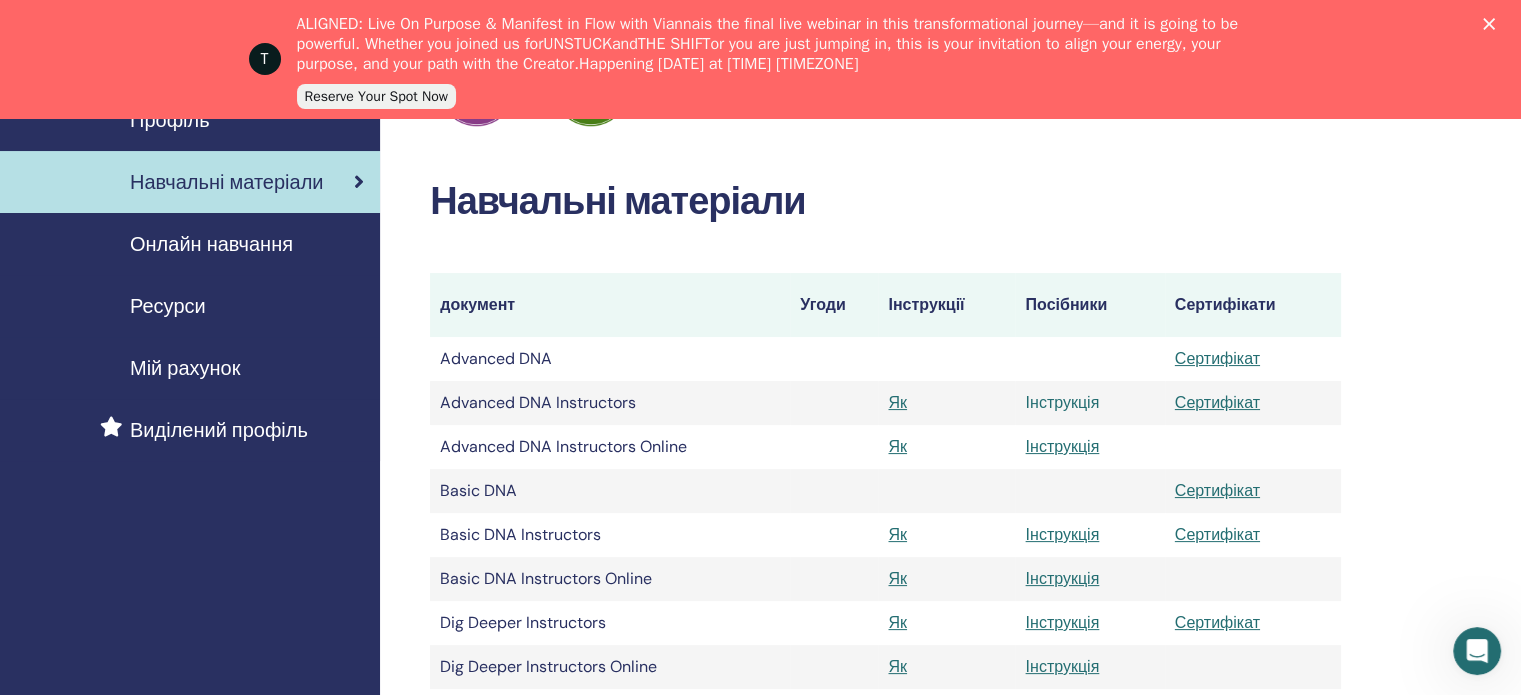click on "Інструкція" at bounding box center [1062, 402] 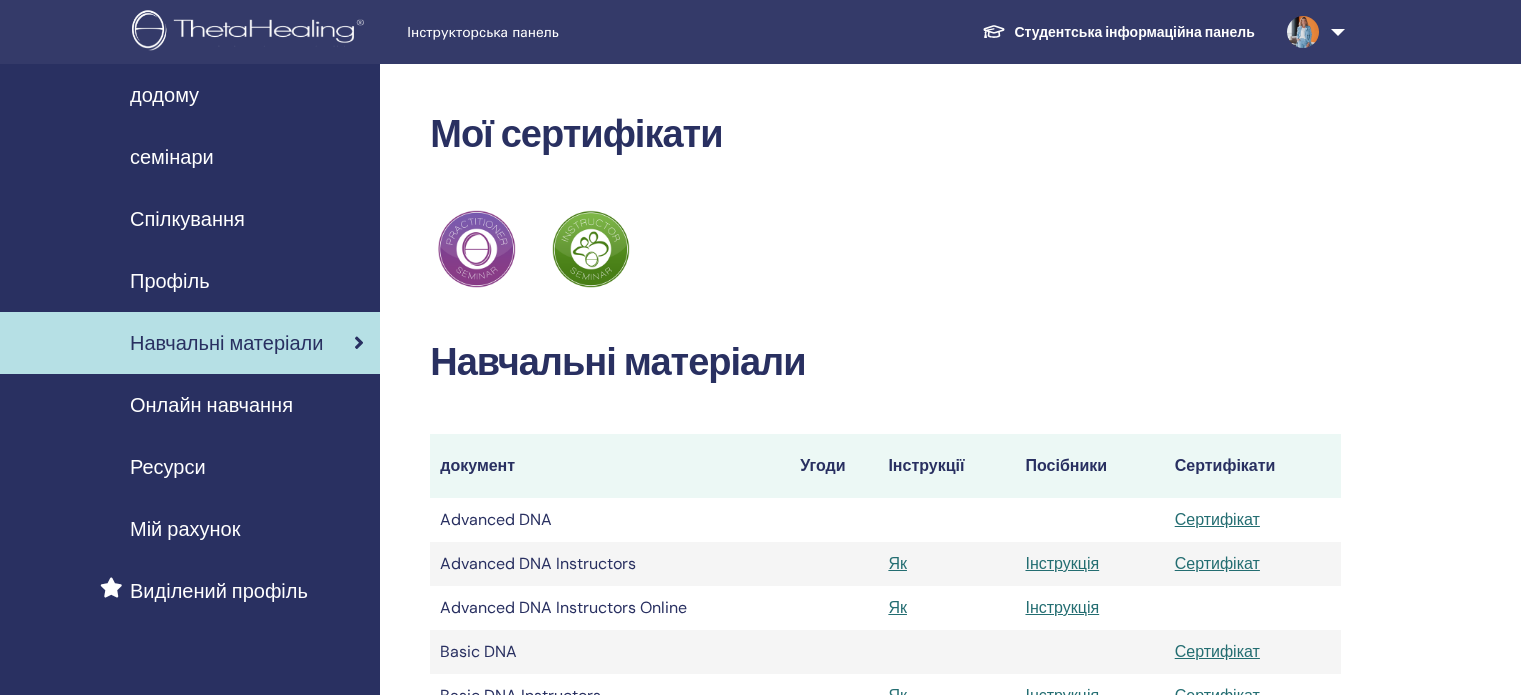 scroll, scrollTop: 158, scrollLeft: 0, axis: vertical 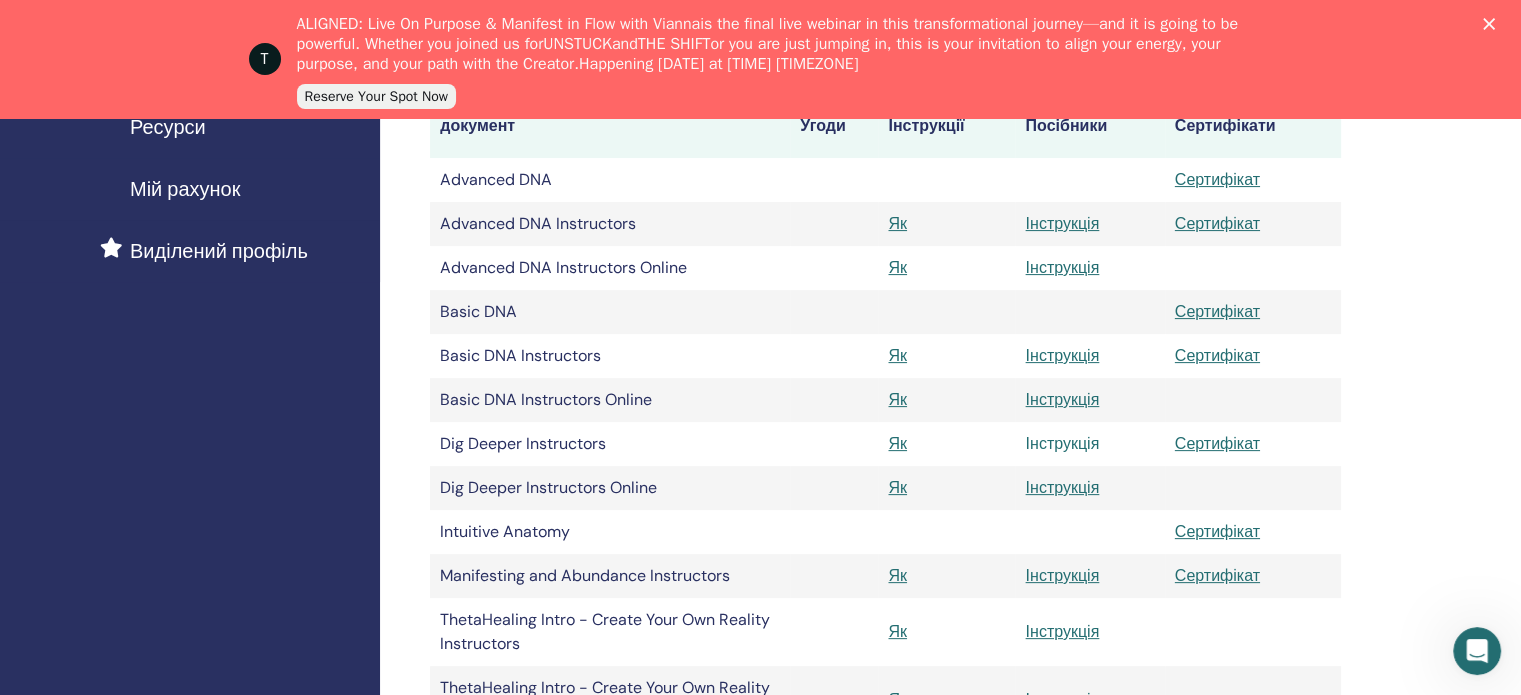 click on "Інструкція" at bounding box center [1062, 443] 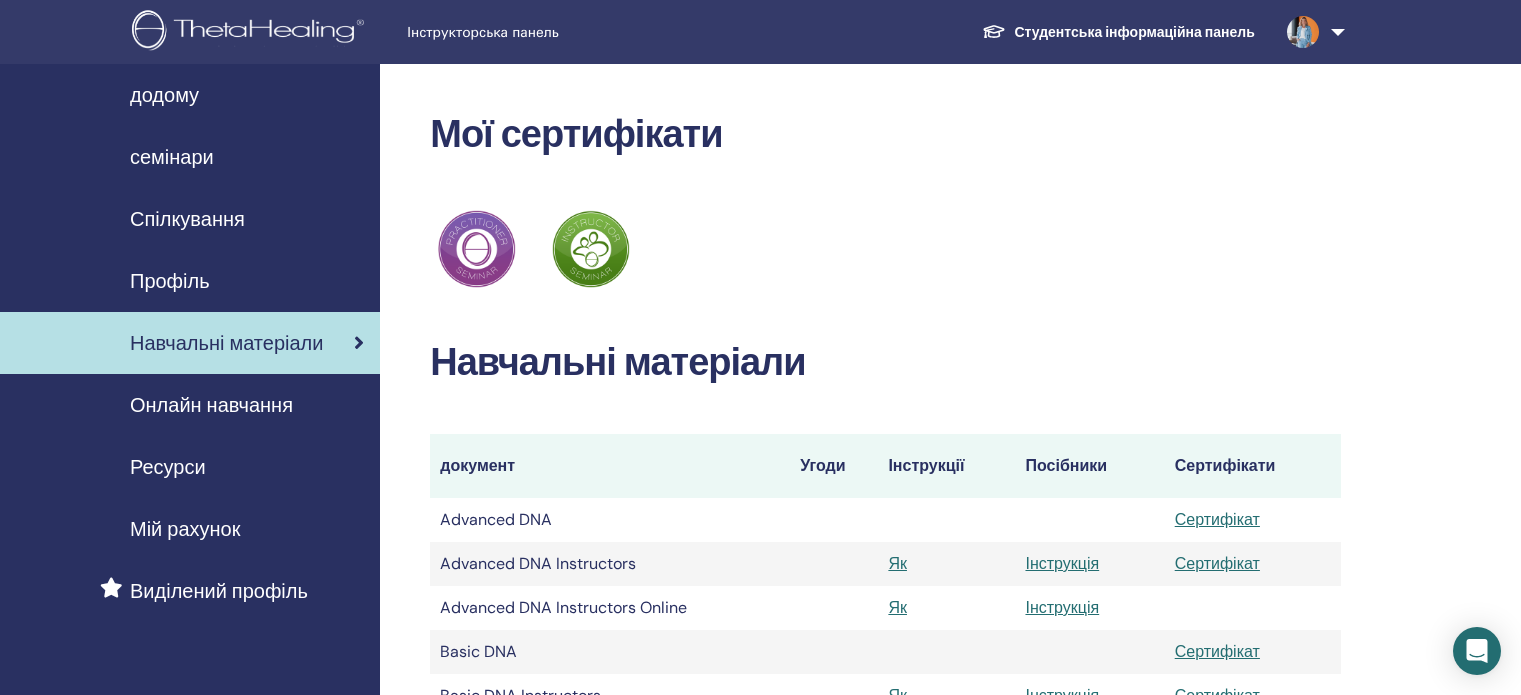 scroll, scrollTop: 336, scrollLeft: 0, axis: vertical 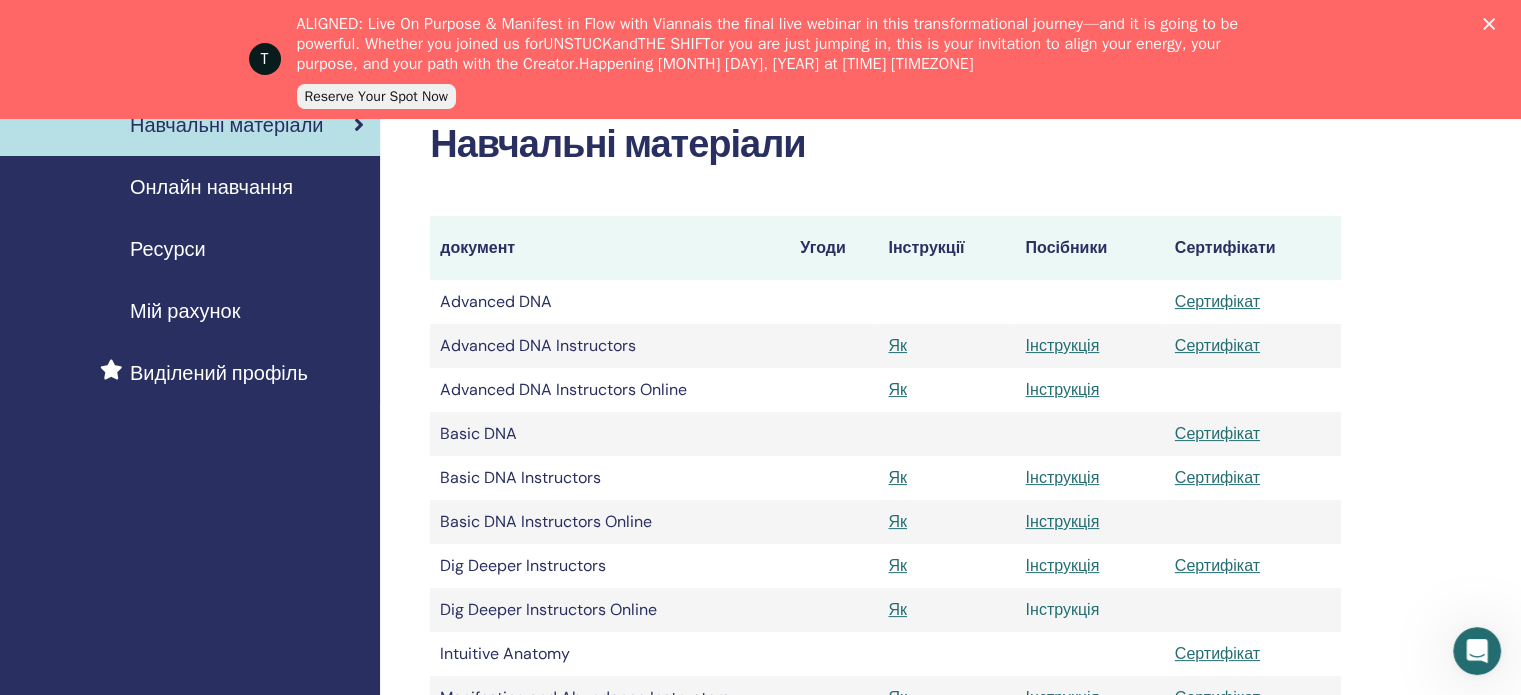 click on "Інструкція" at bounding box center [1062, 609] 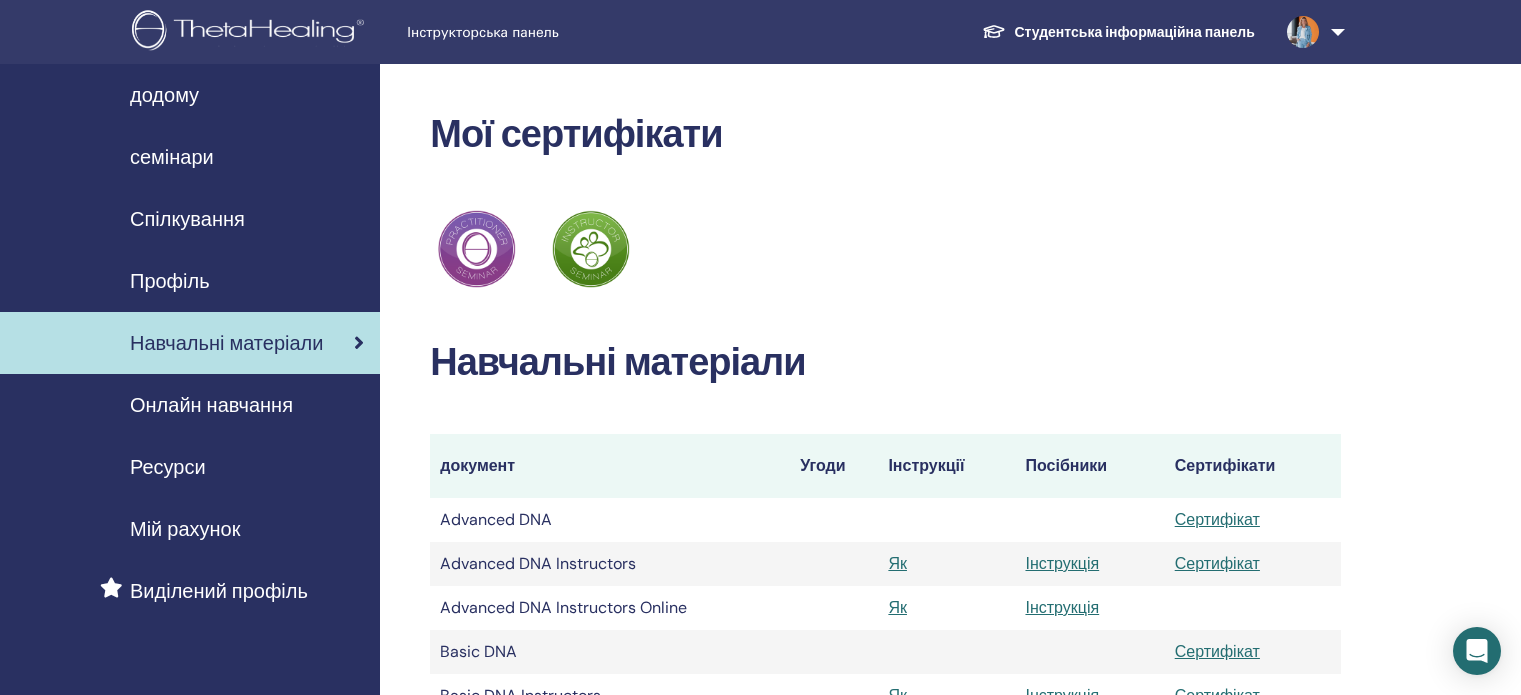 scroll, scrollTop: 215, scrollLeft: 0, axis: vertical 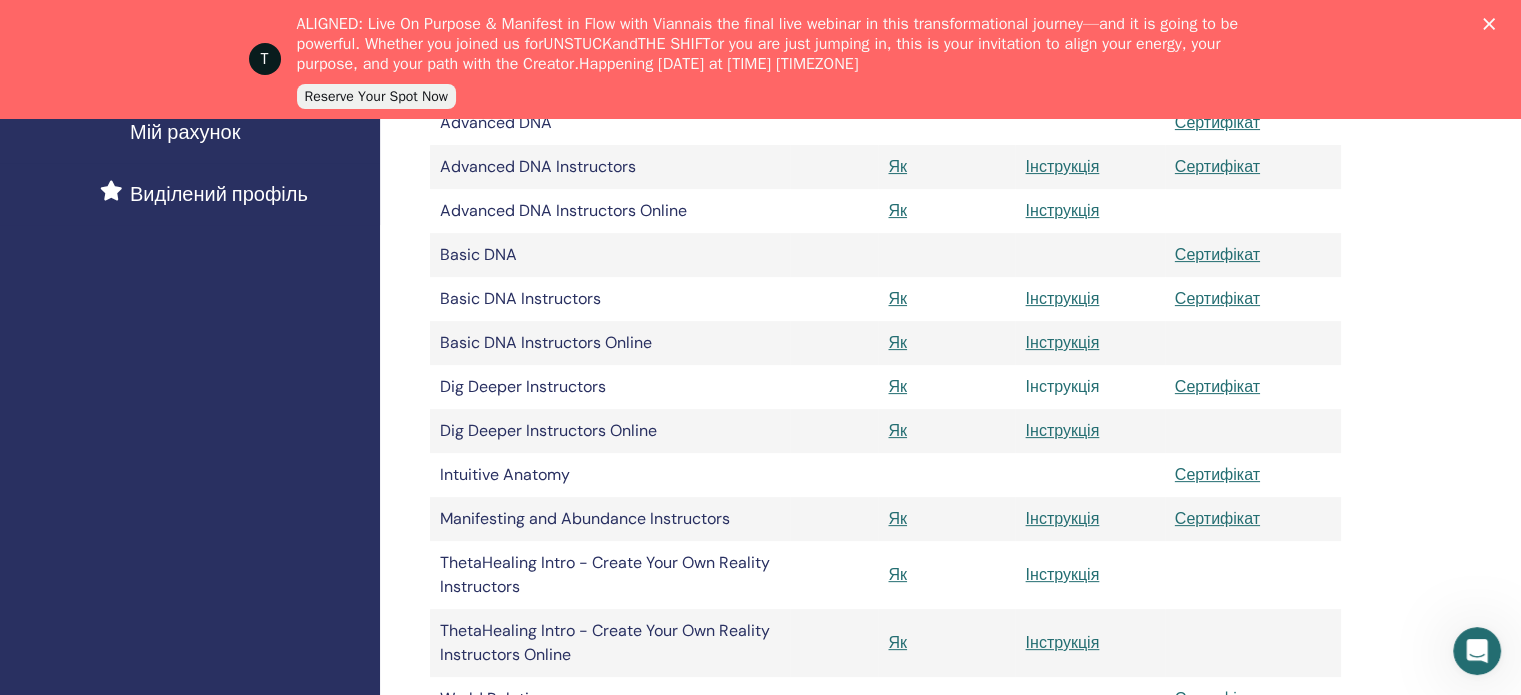 click on "Інструкція" at bounding box center (1062, 386) 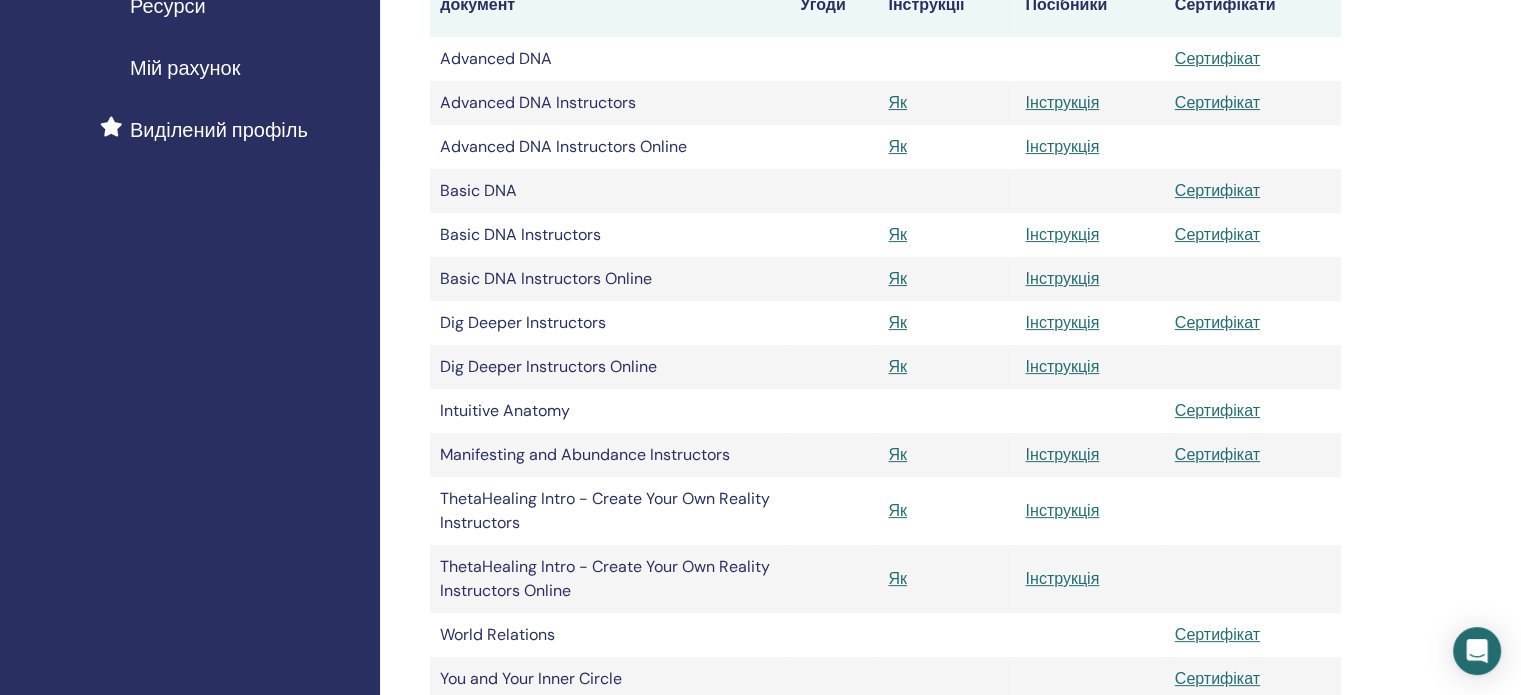scroll, scrollTop: 494, scrollLeft: 0, axis: vertical 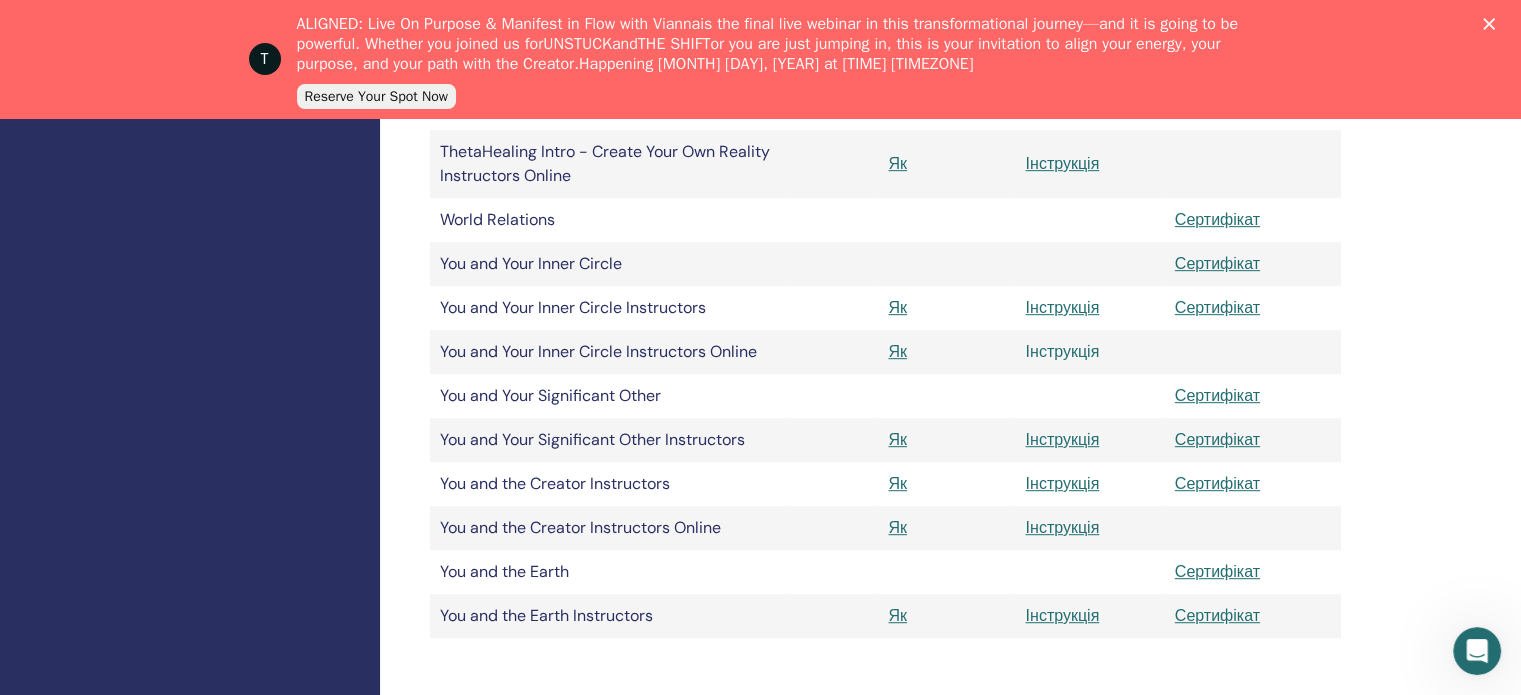 click on "Інструкція" at bounding box center (1062, 351) 